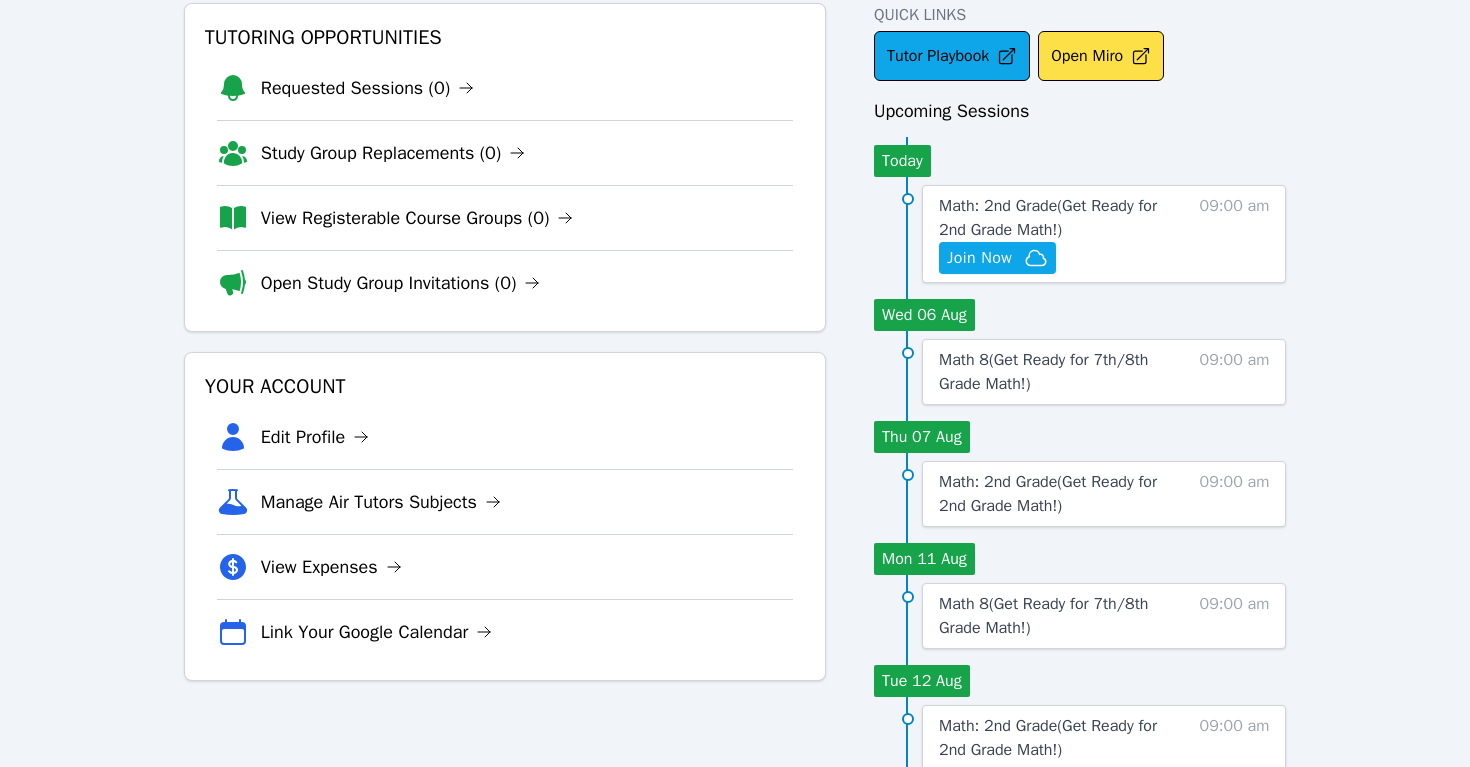 scroll, scrollTop: 0, scrollLeft: 0, axis: both 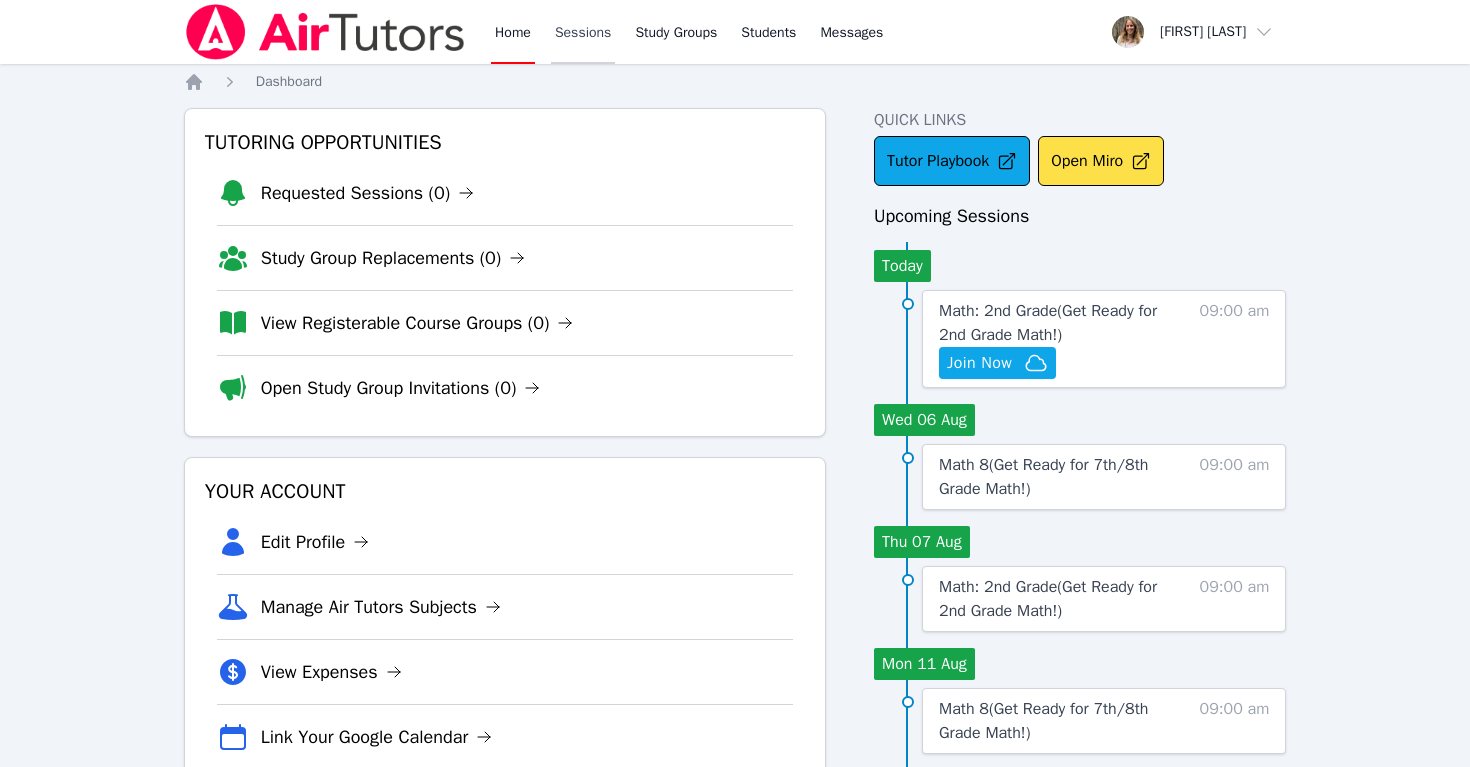 click on "Sessions" at bounding box center (583, 32) 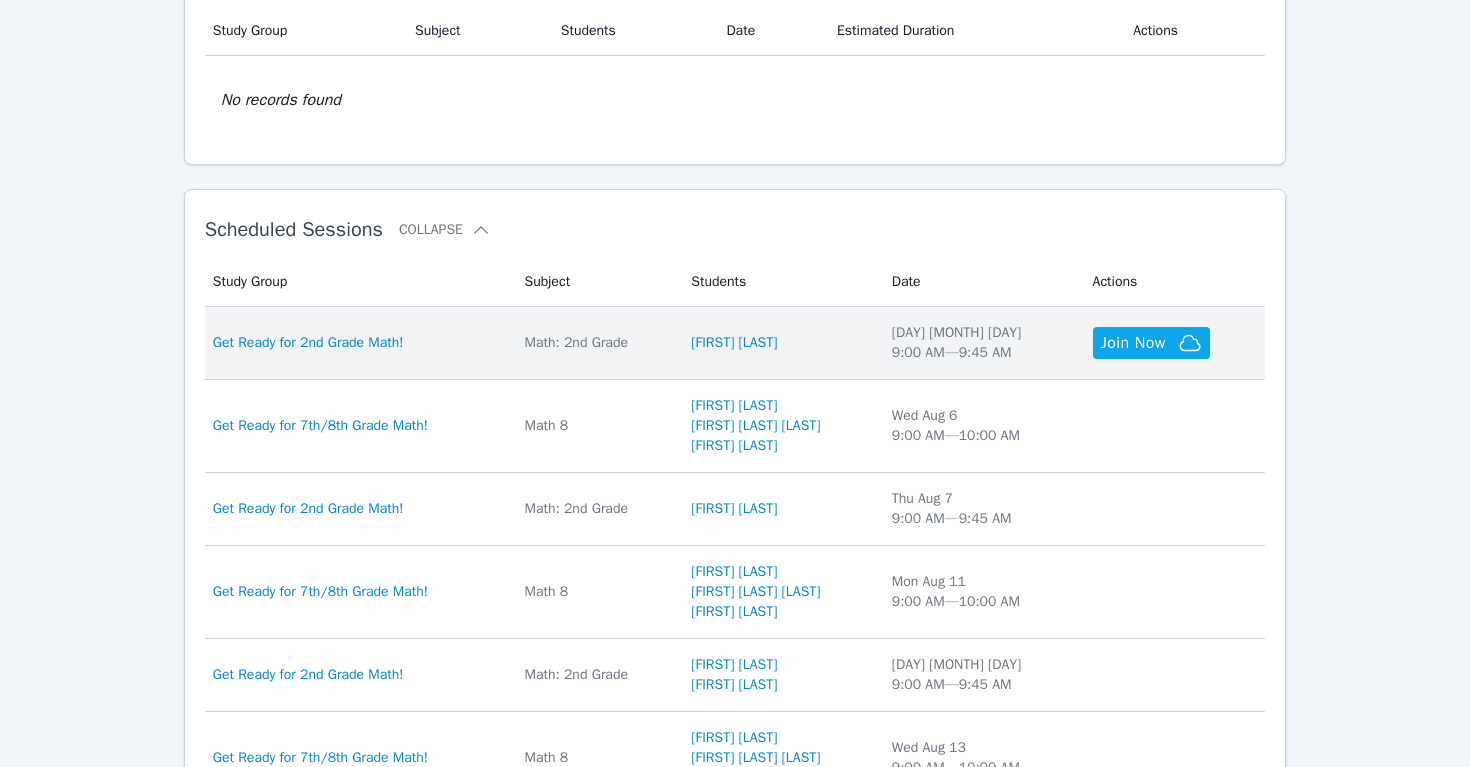 scroll, scrollTop: 431, scrollLeft: 0, axis: vertical 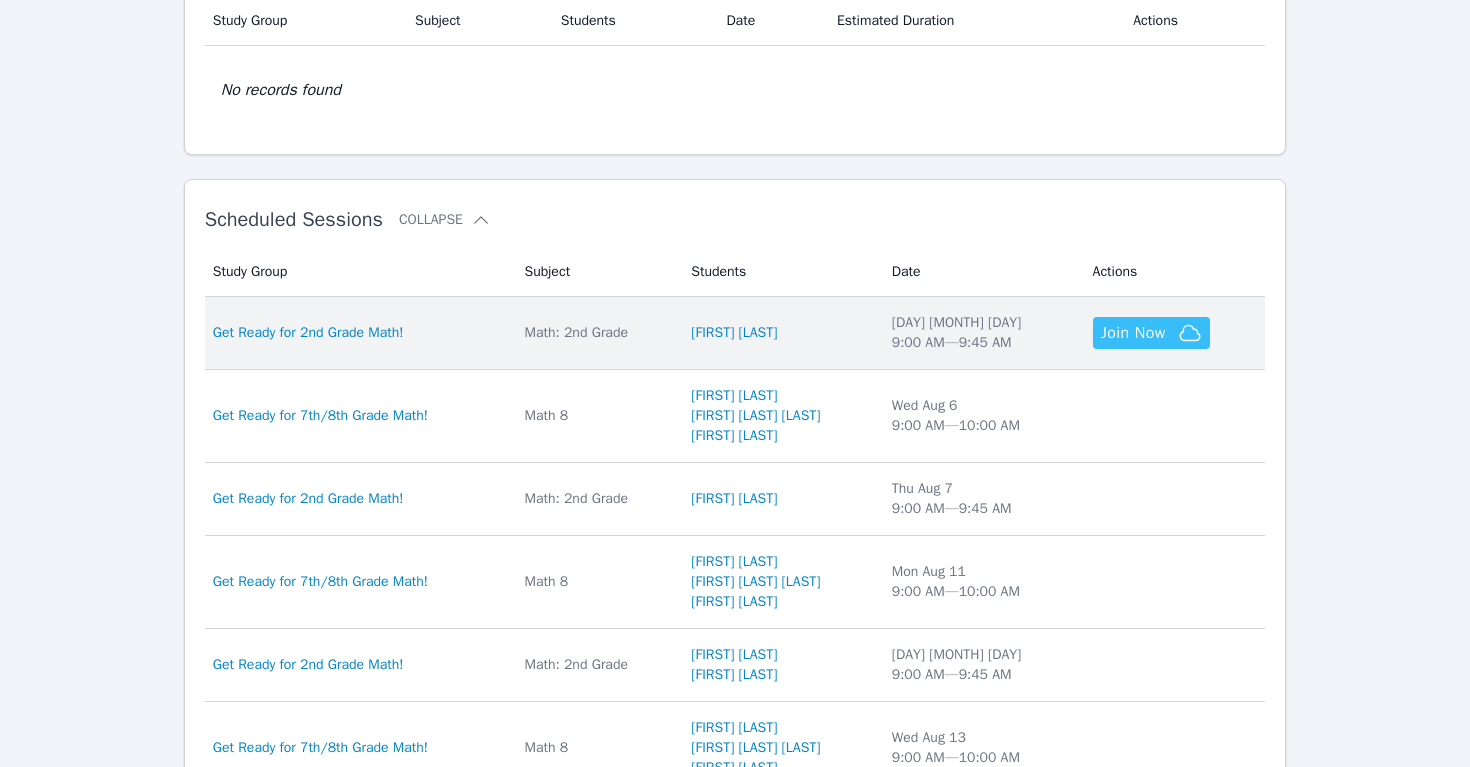 click on "Join Now" at bounding box center [1133, 333] 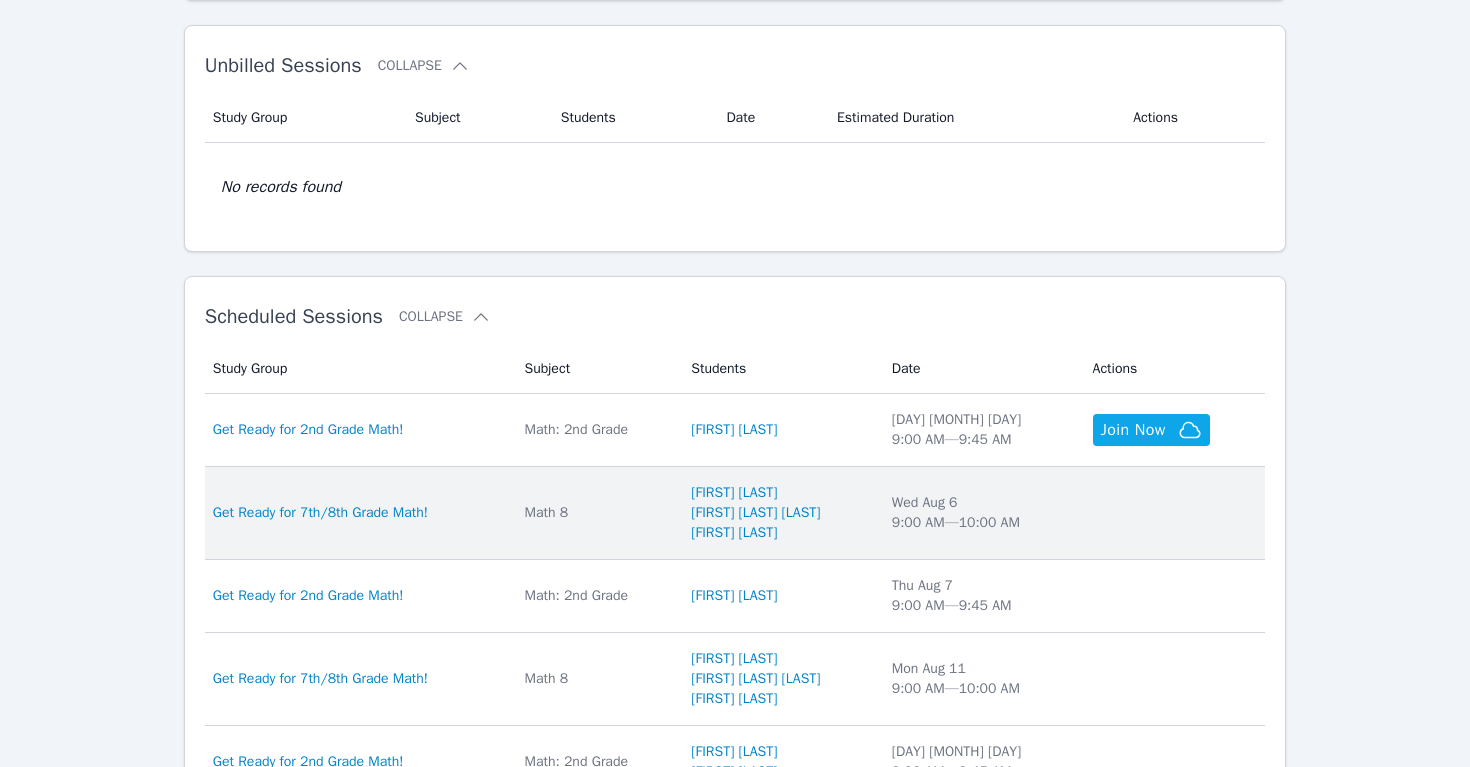 scroll, scrollTop: 370, scrollLeft: 0, axis: vertical 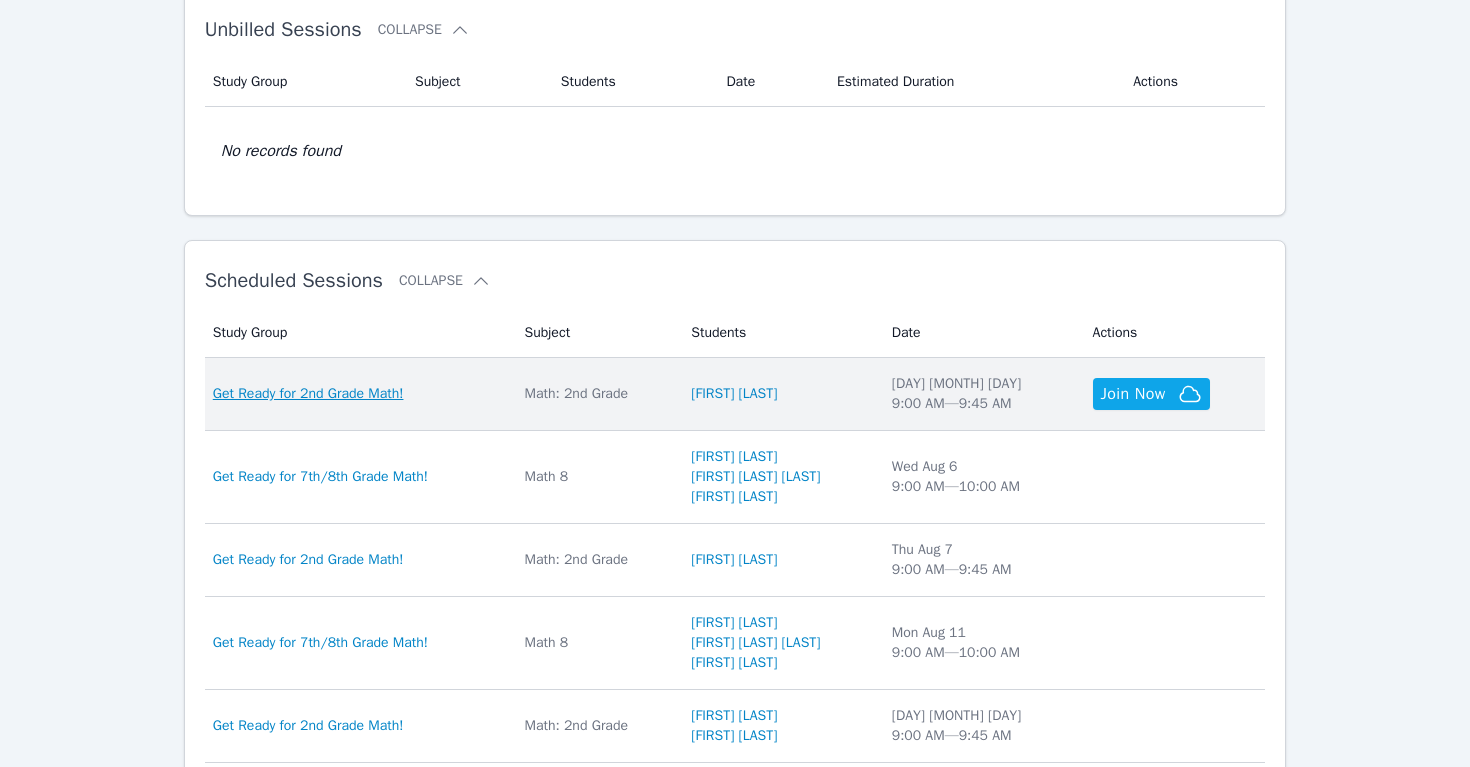 click on "Get Ready for 2nd Grade Math!" at bounding box center (308, 394) 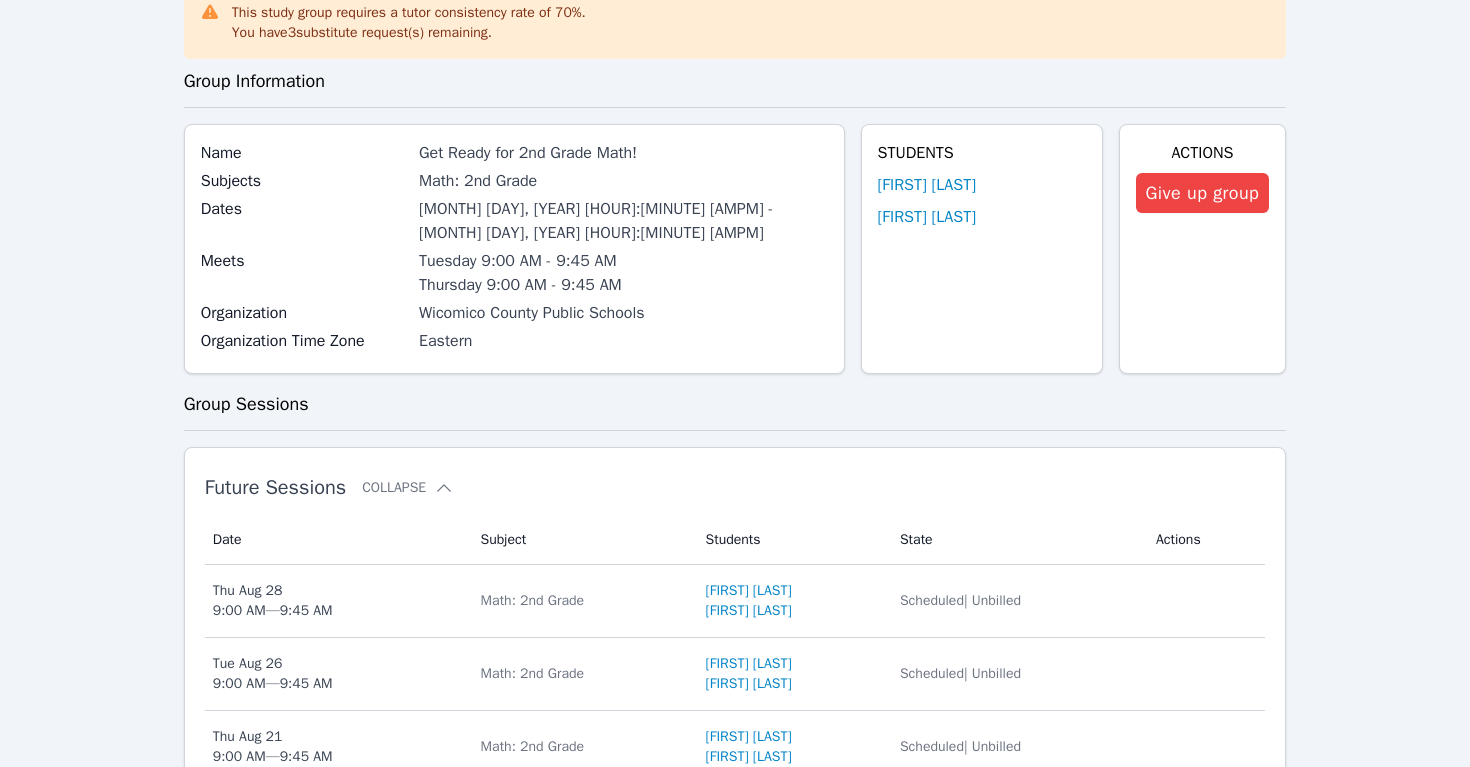 scroll, scrollTop: 126, scrollLeft: 0, axis: vertical 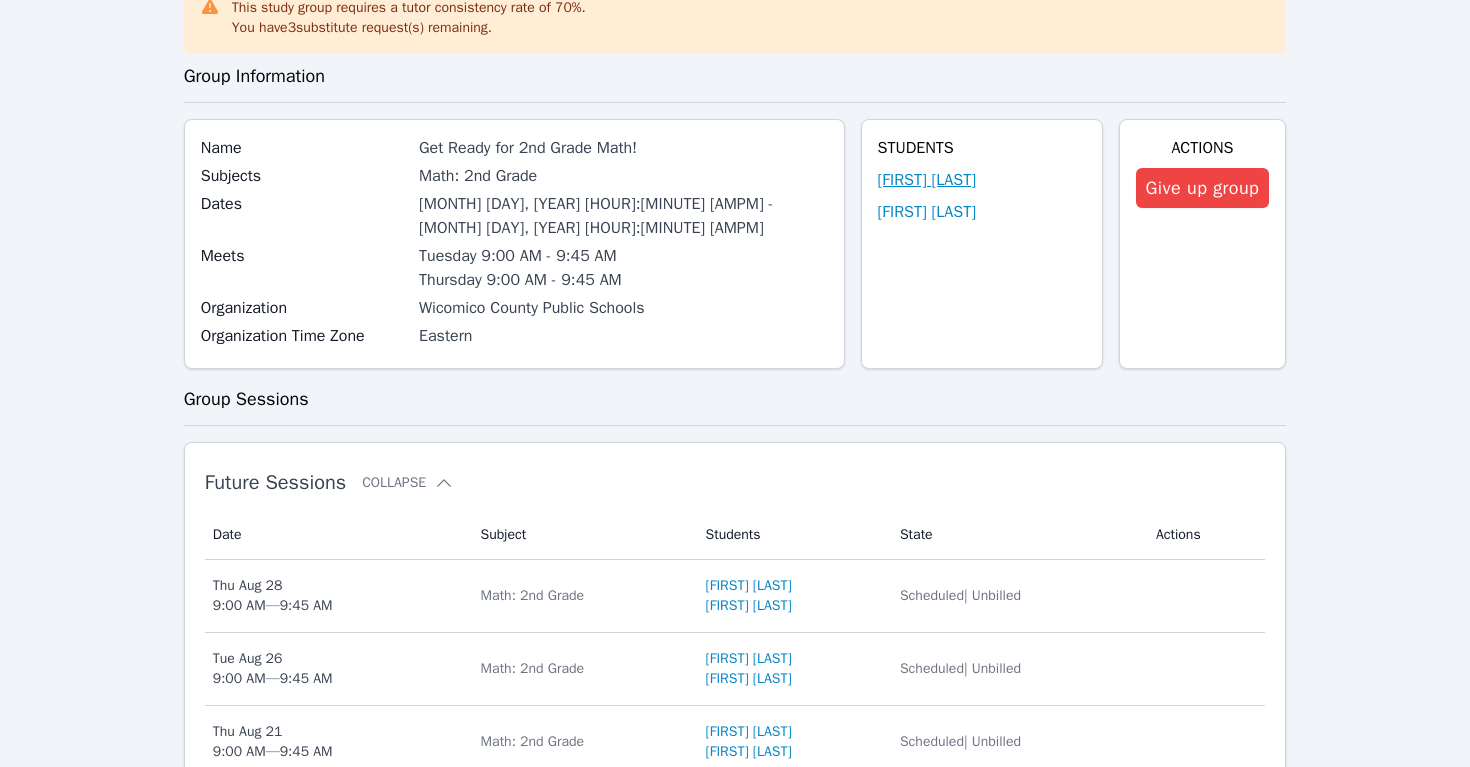 click on "[FIRST] [LAST]" at bounding box center (927, 180) 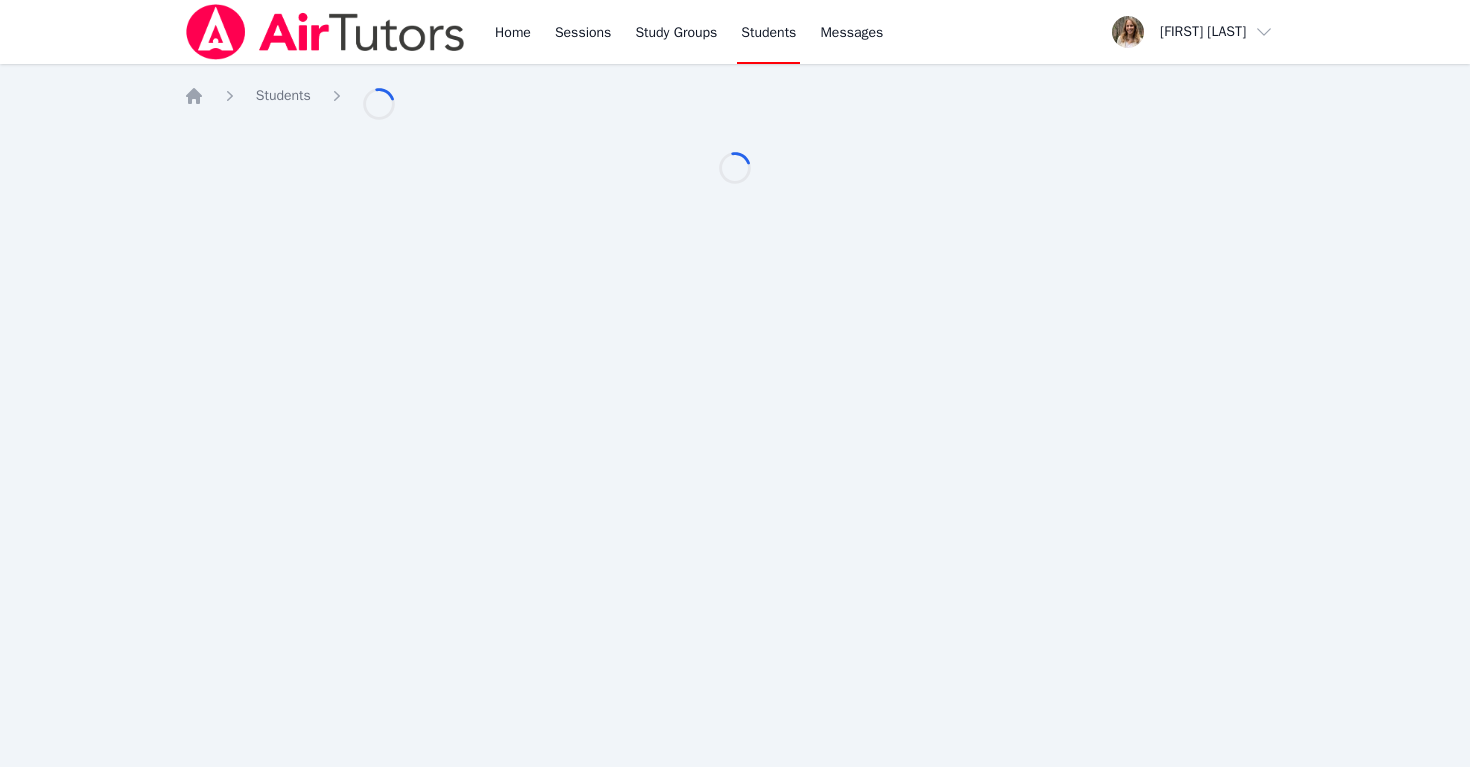 scroll, scrollTop: 0, scrollLeft: 0, axis: both 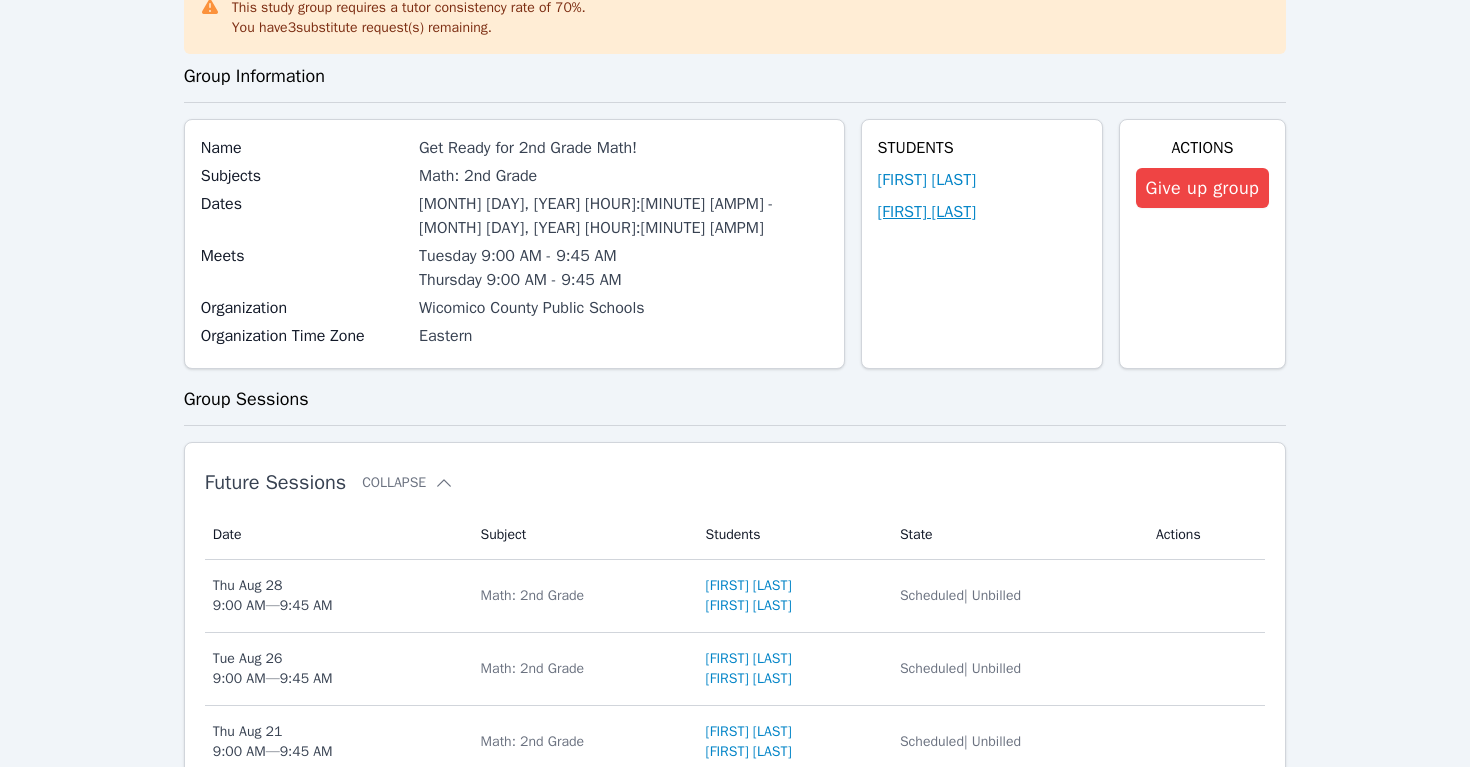 click on "[FIRST] [LAST]" at bounding box center [927, 212] 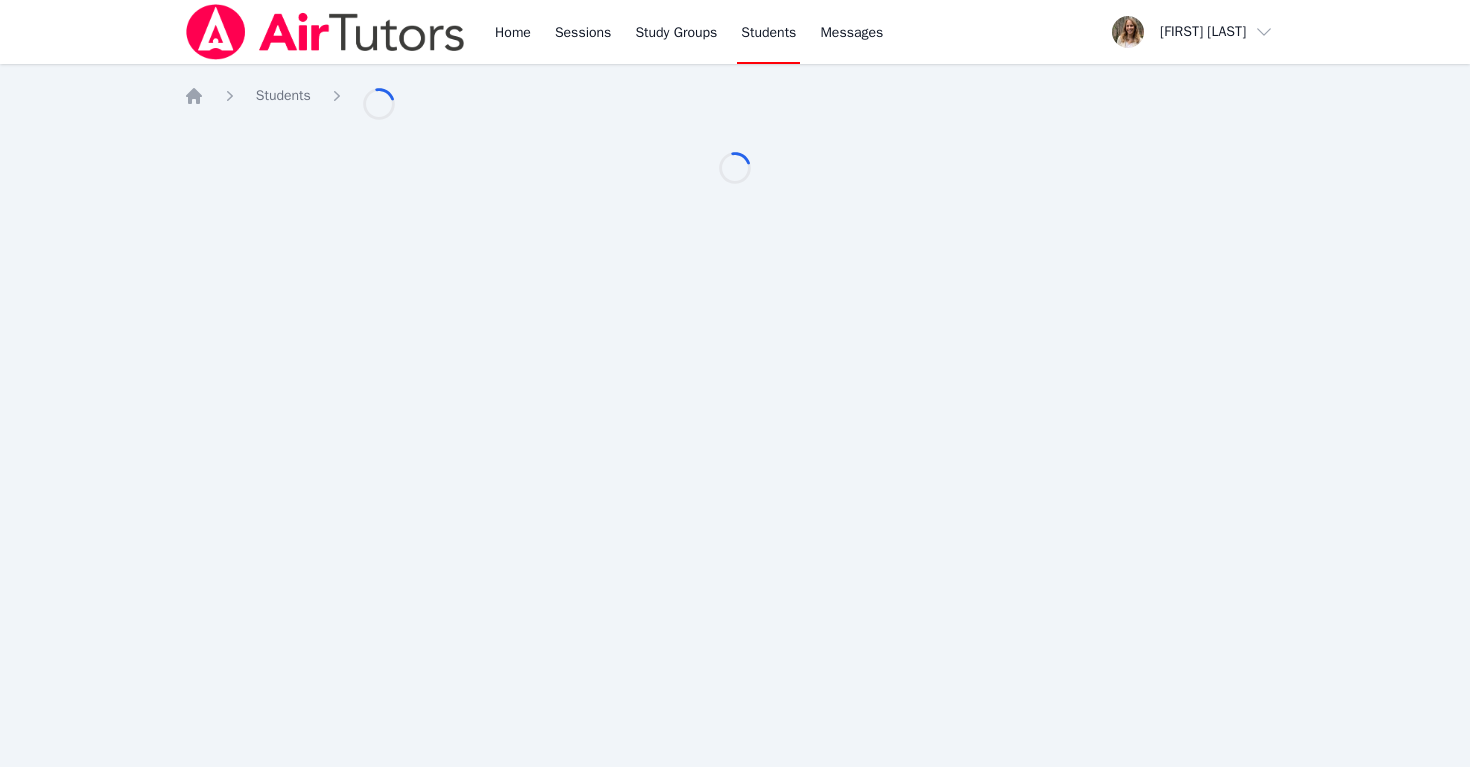 scroll, scrollTop: 0, scrollLeft: 0, axis: both 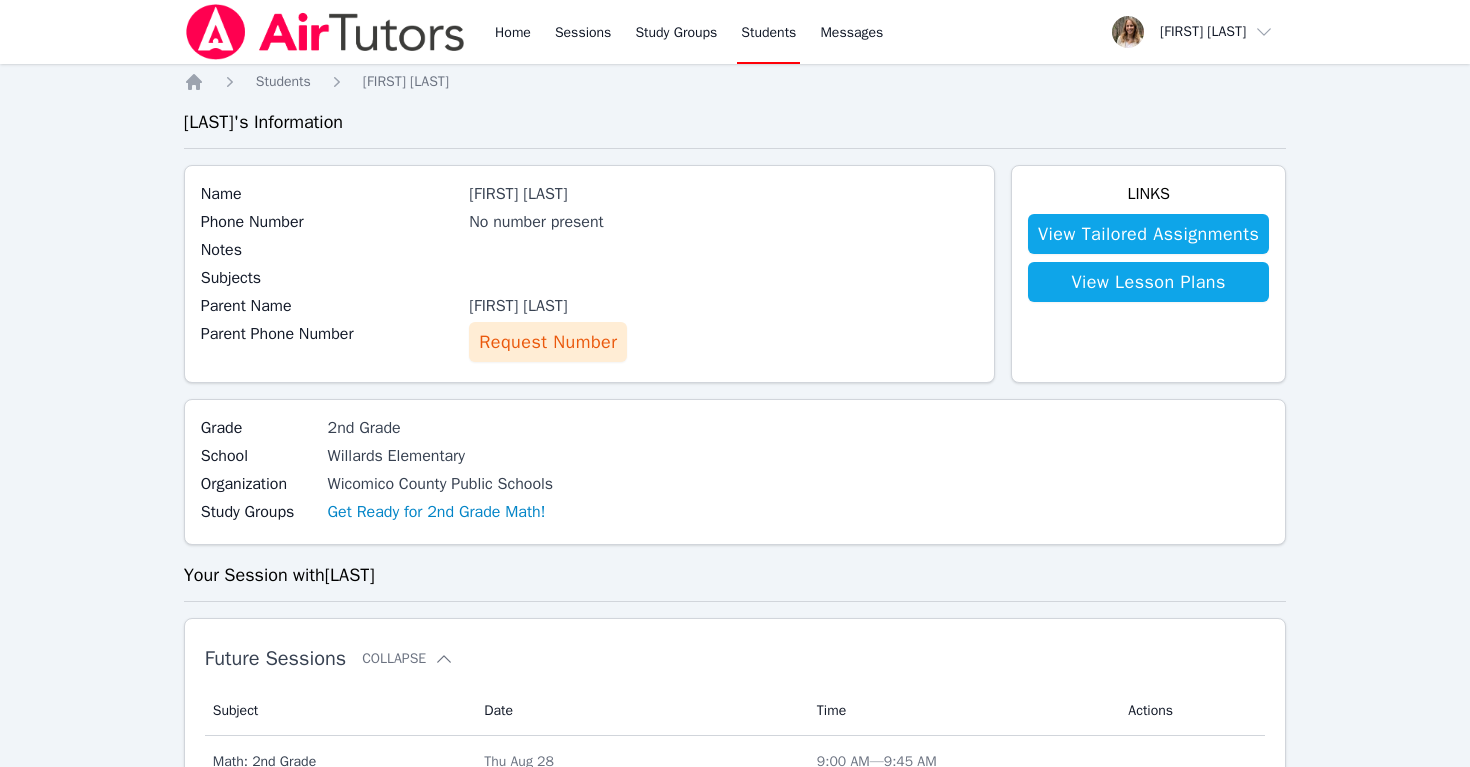 click on "Request Number" at bounding box center [548, 342] 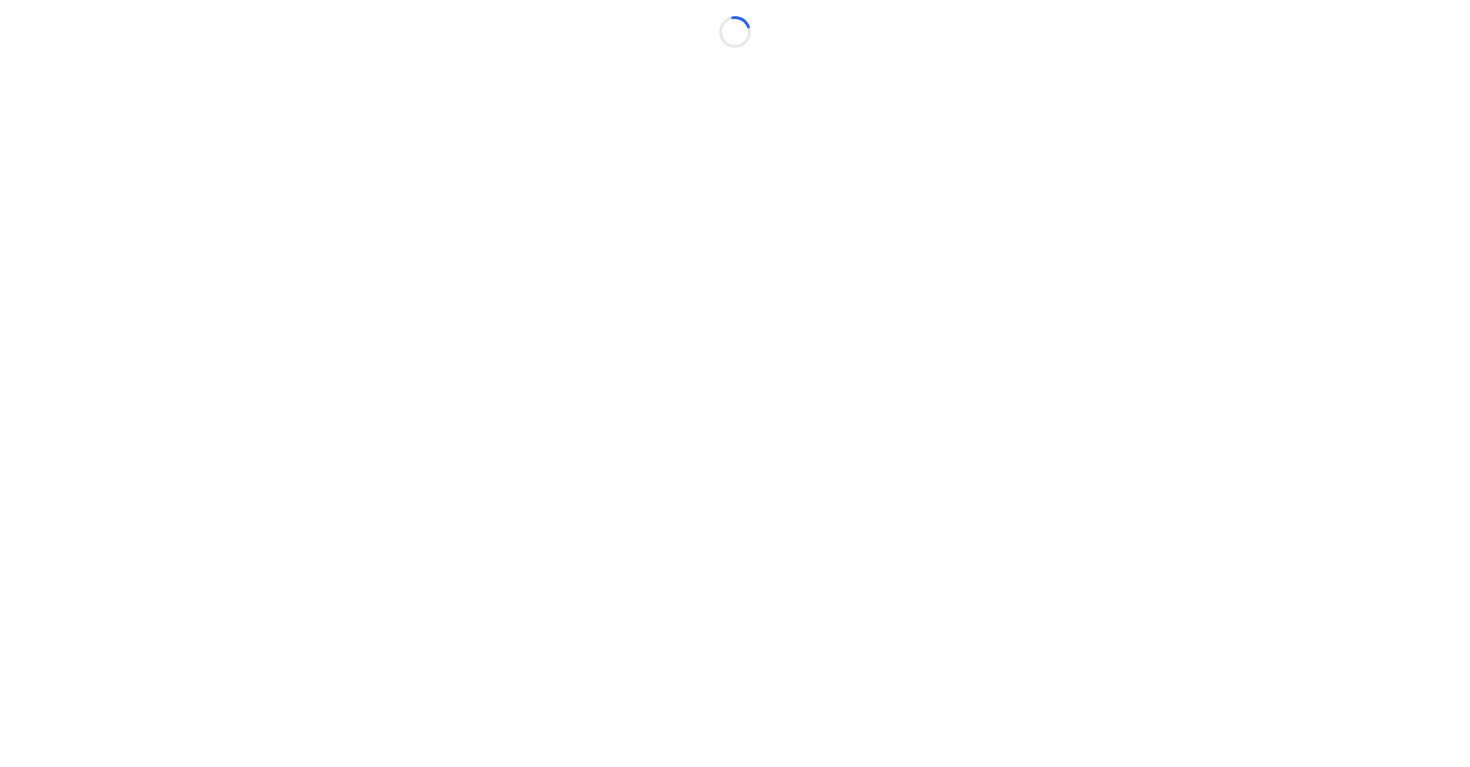 scroll, scrollTop: 0, scrollLeft: 0, axis: both 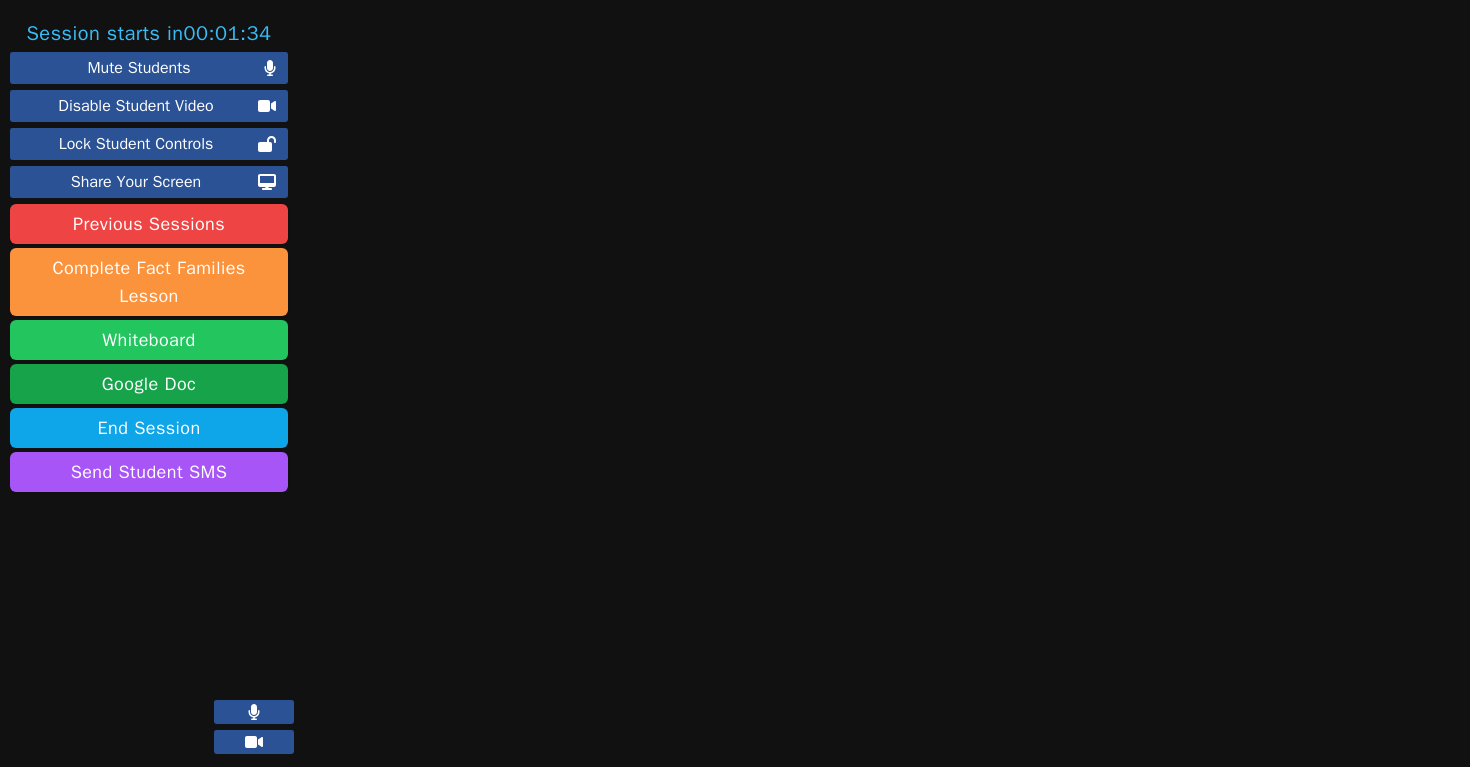 click on "Whiteboard" at bounding box center (149, 340) 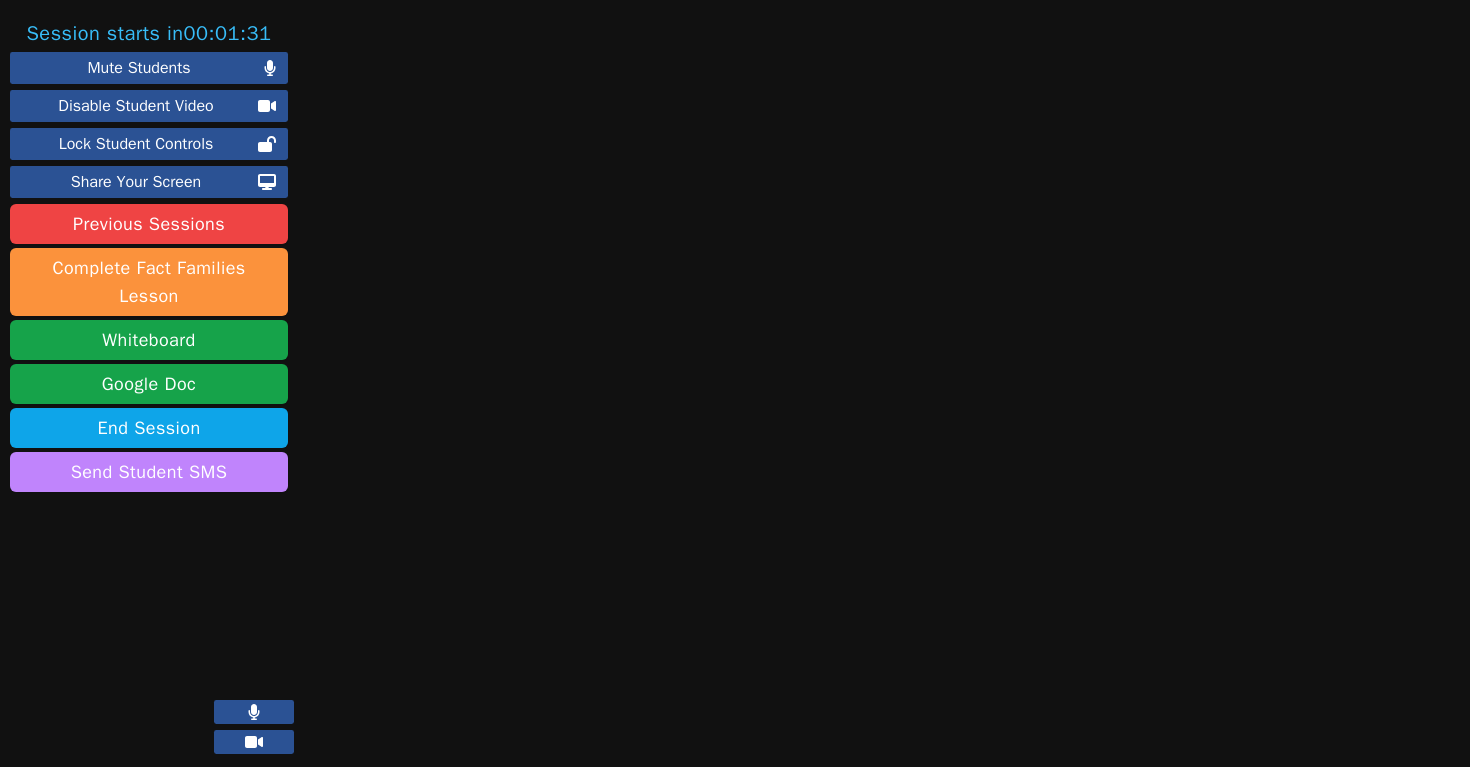 click on "Send Student SMS" at bounding box center [149, 472] 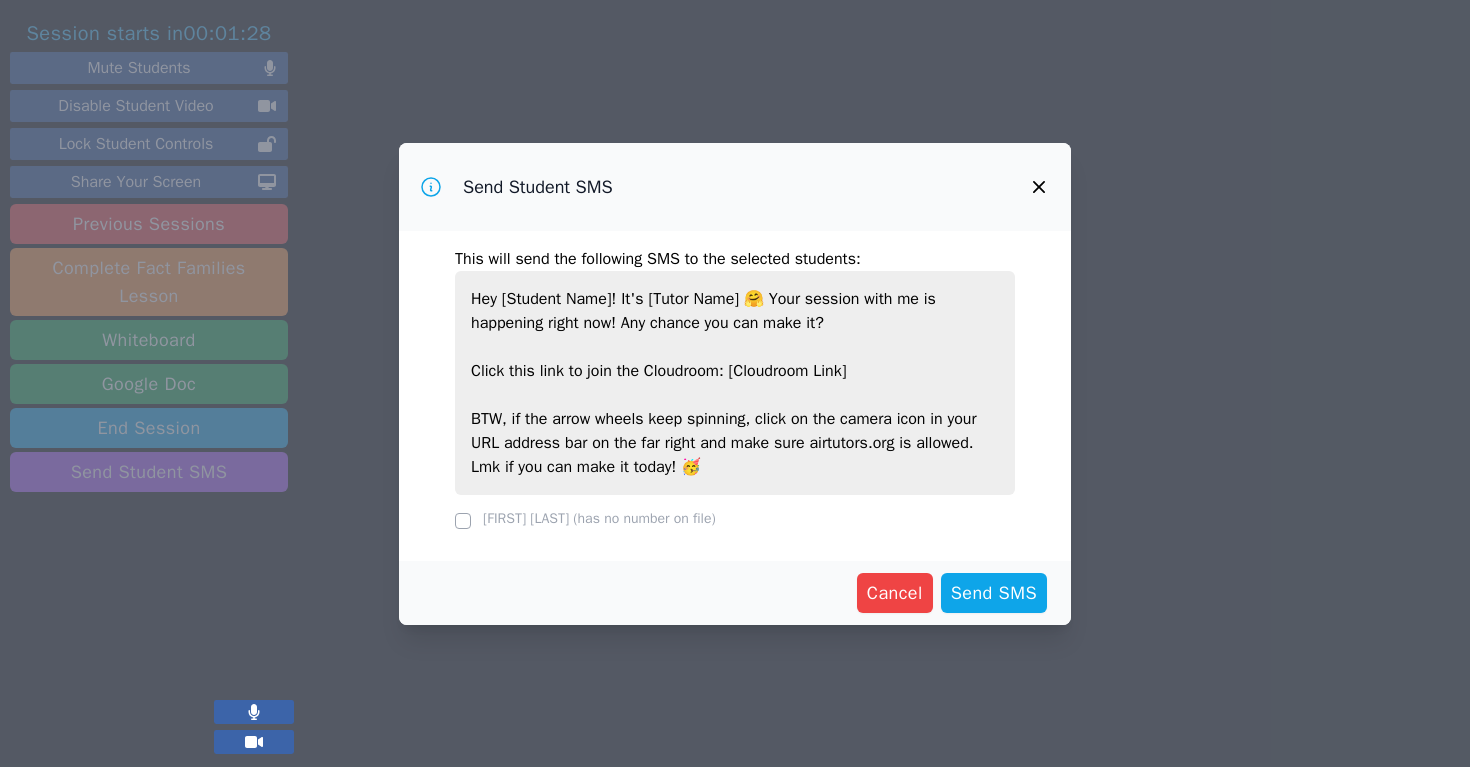 click 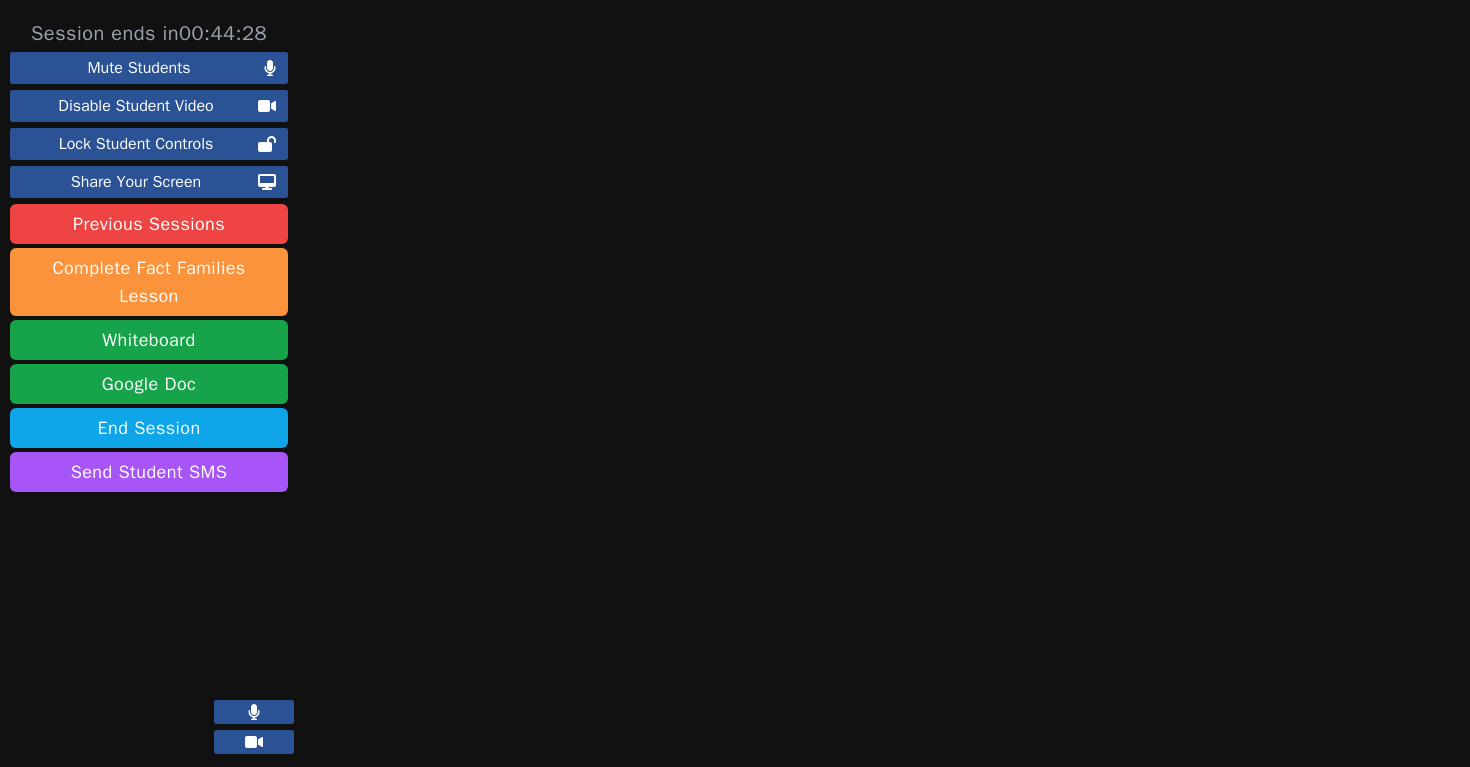 click 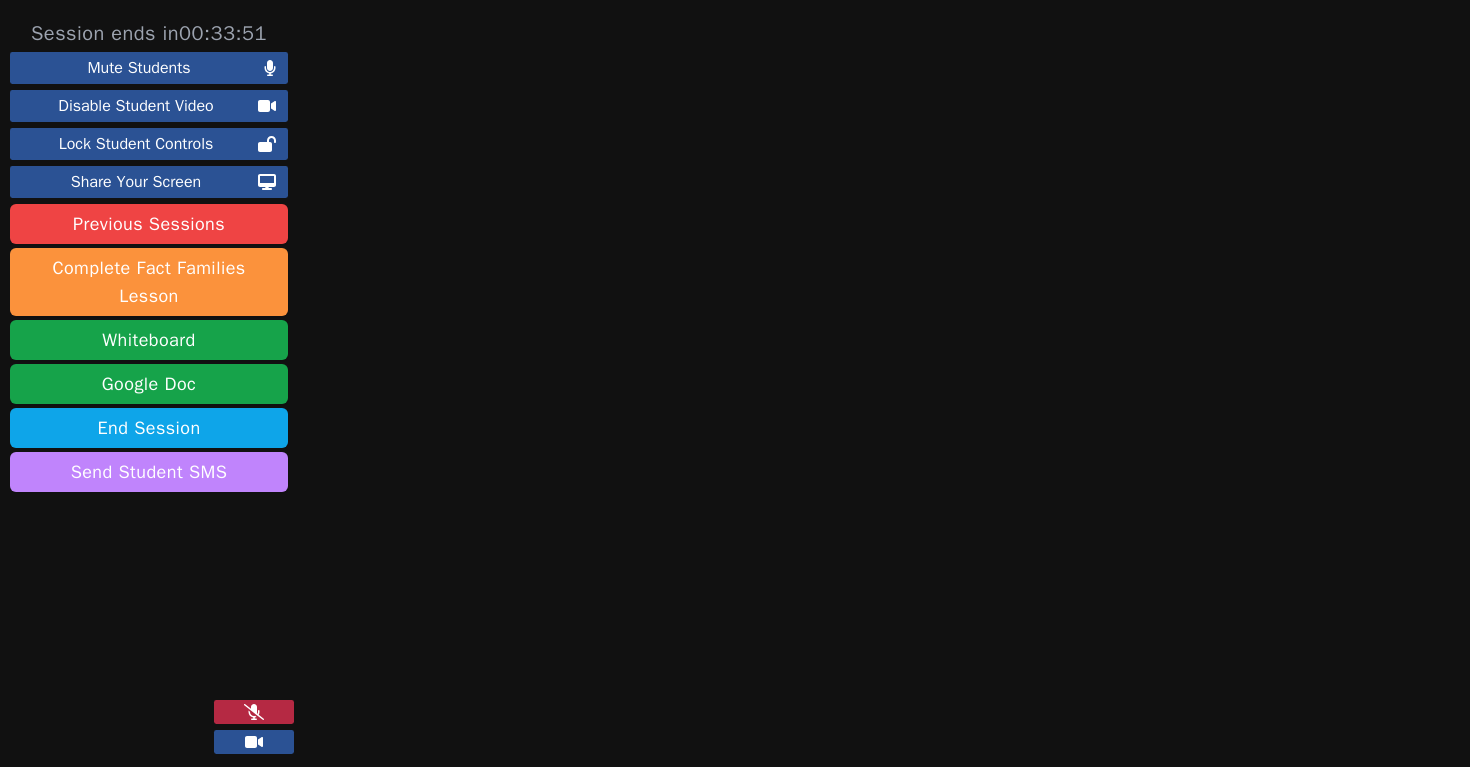 click on "Send Student SMS" at bounding box center [149, 472] 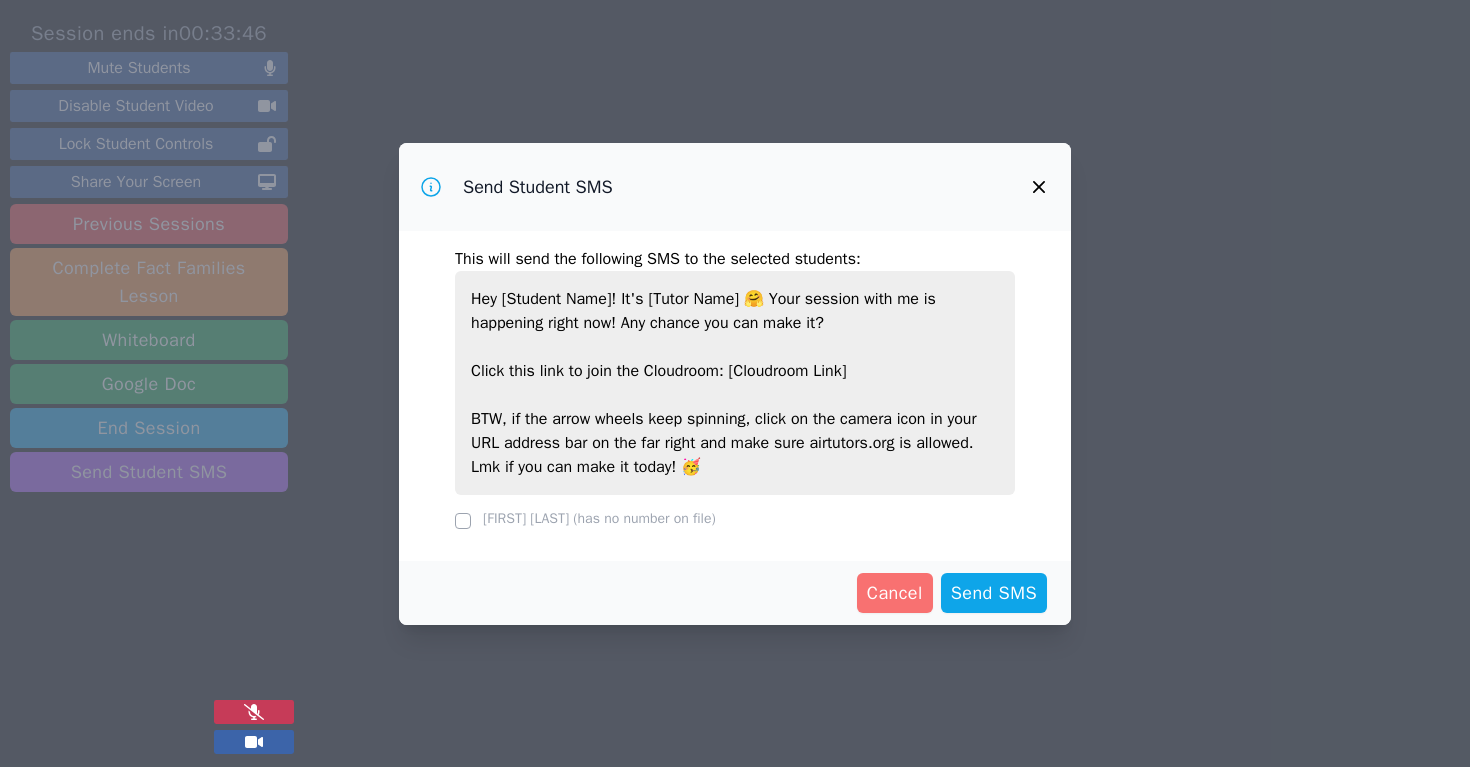 click on "Cancel" at bounding box center [895, 593] 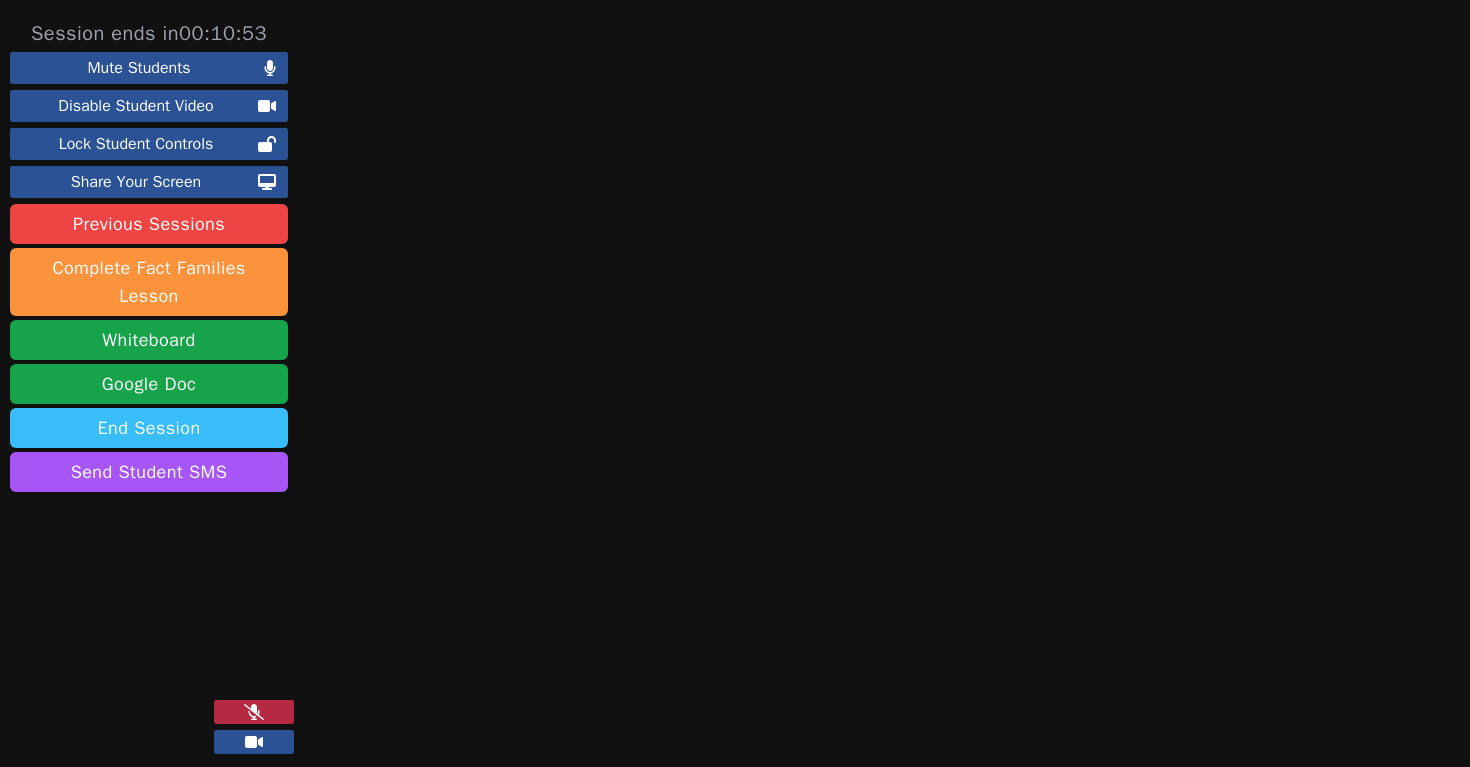 click on "End Session" at bounding box center [149, 428] 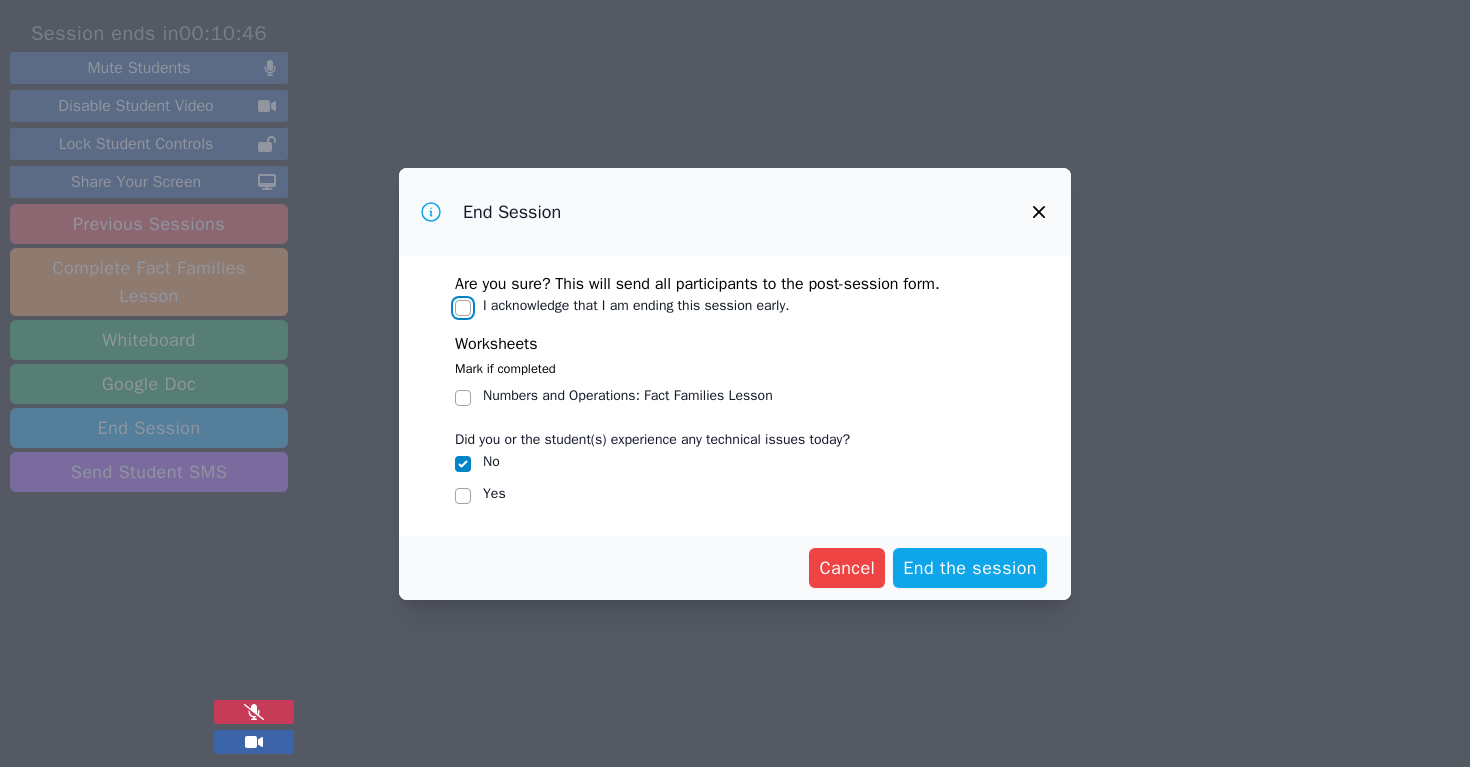 click on "I acknowledge that I am ending this session early." at bounding box center (463, 308) 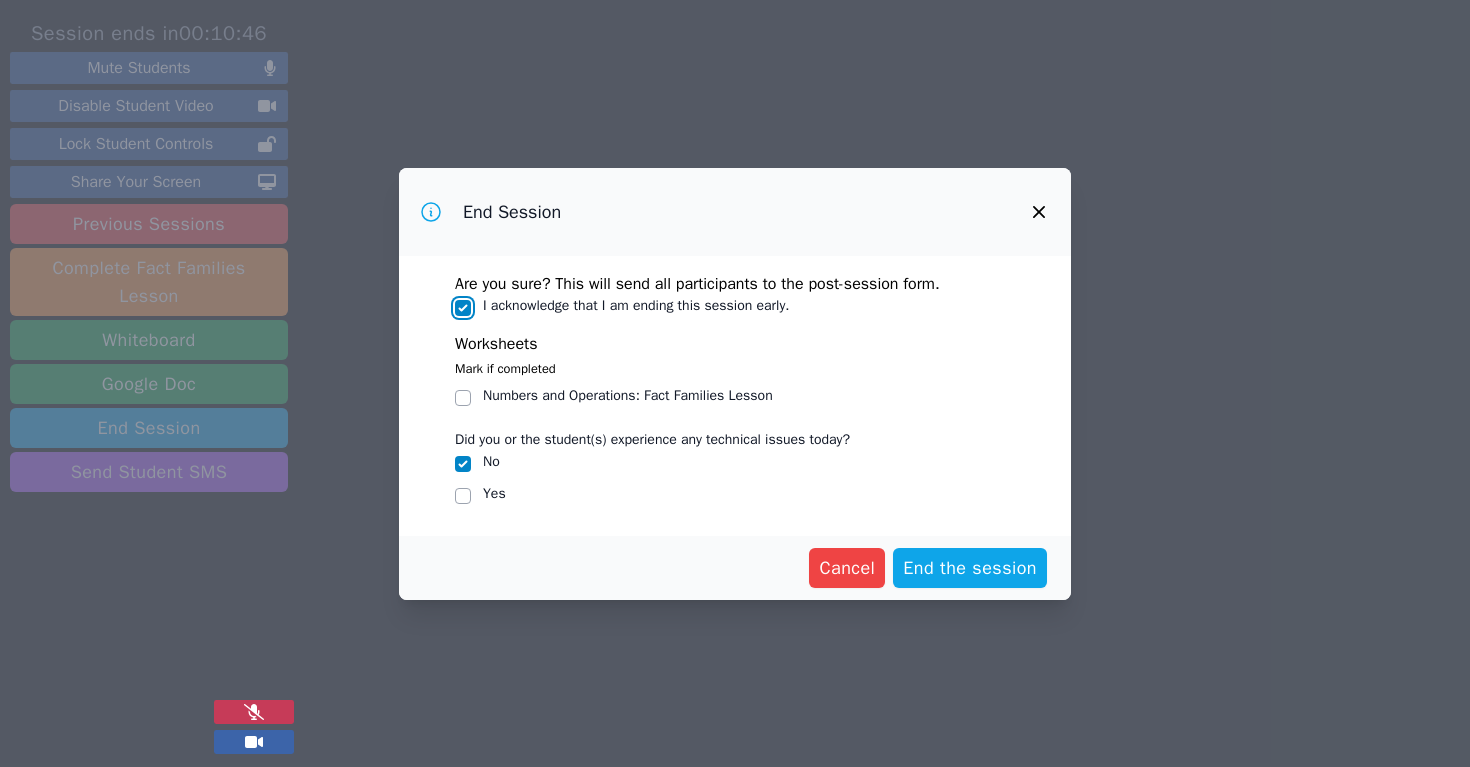checkbox on "true" 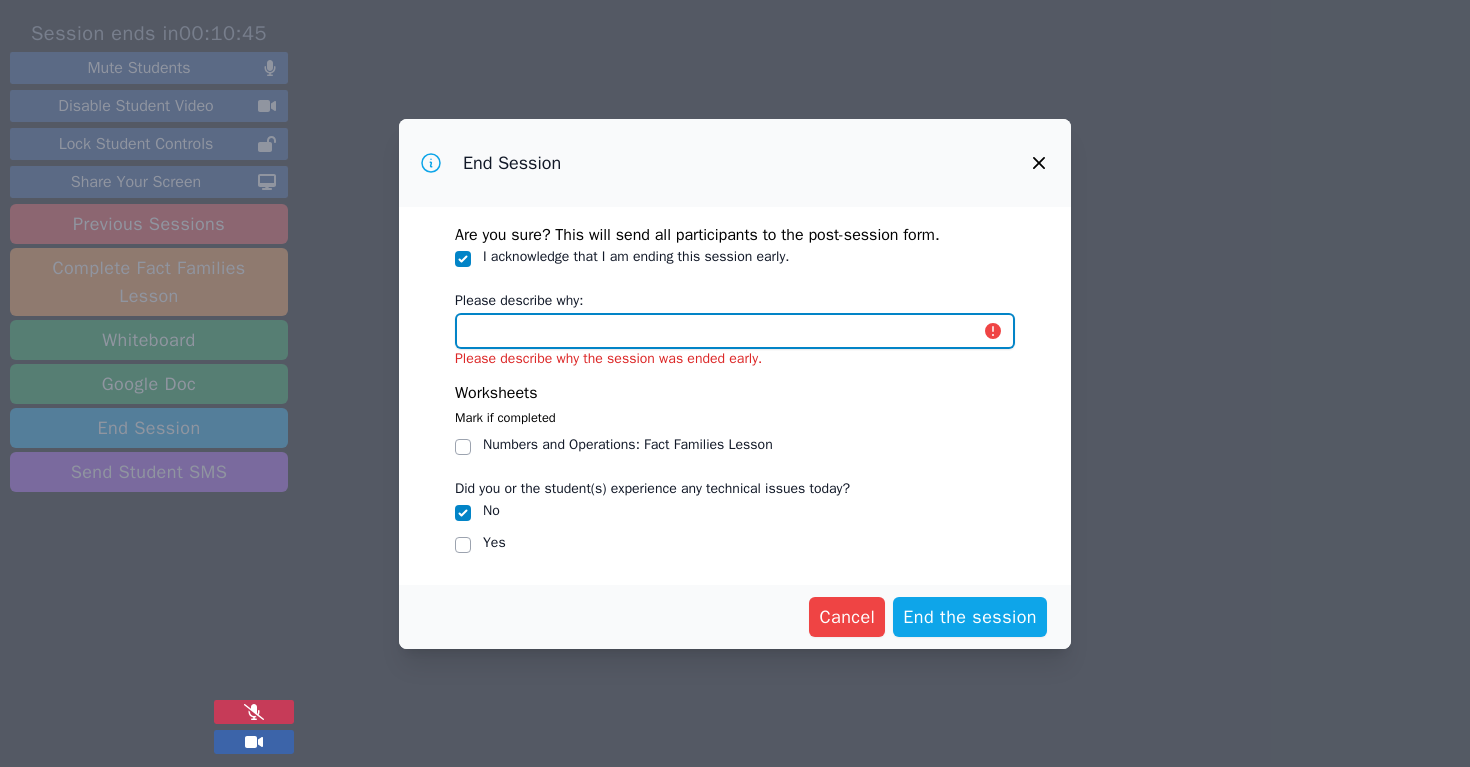 click on "Please describe why:" at bounding box center [735, 331] 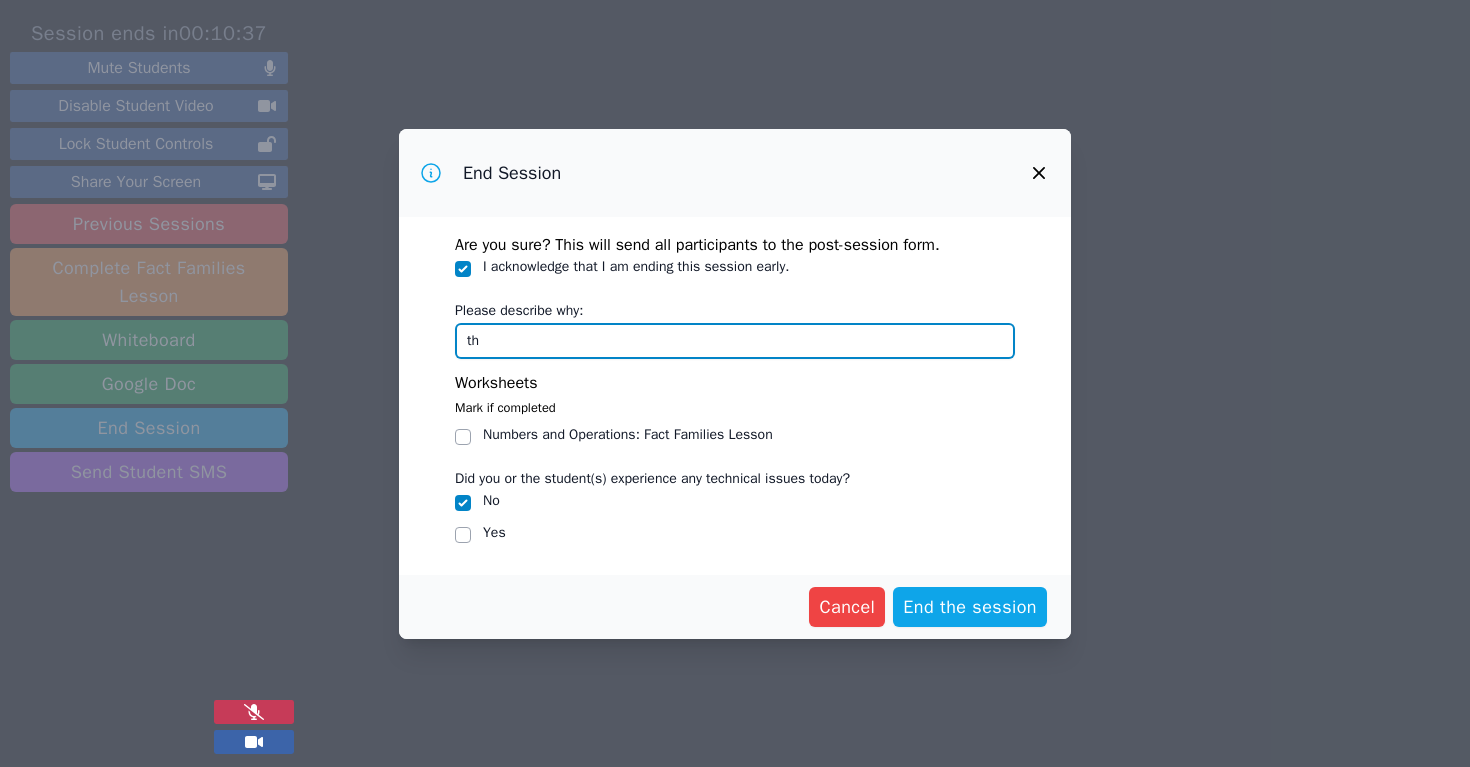 type on "t" 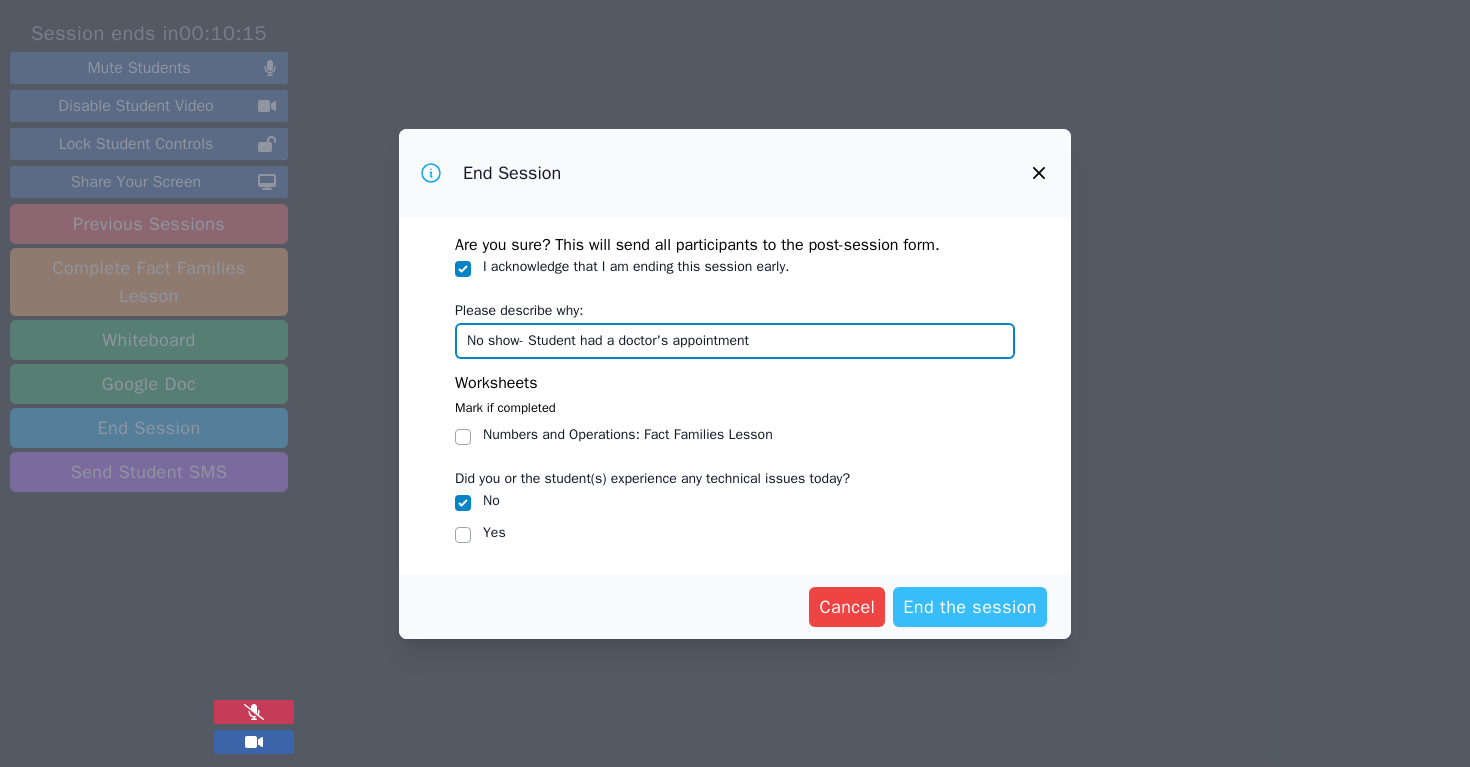 type on "No show- Student had a doctor's appointment" 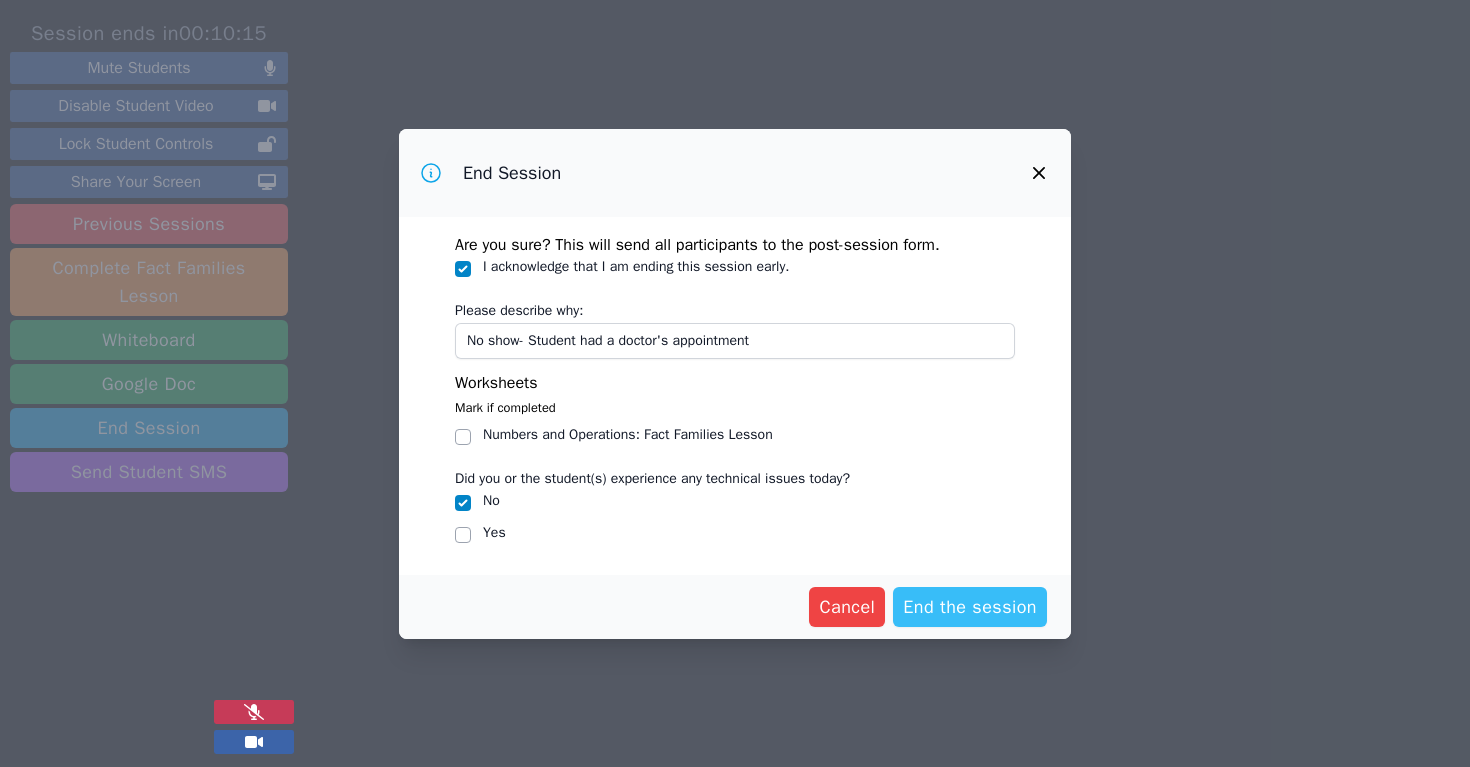 click on "End the session" at bounding box center (970, 607) 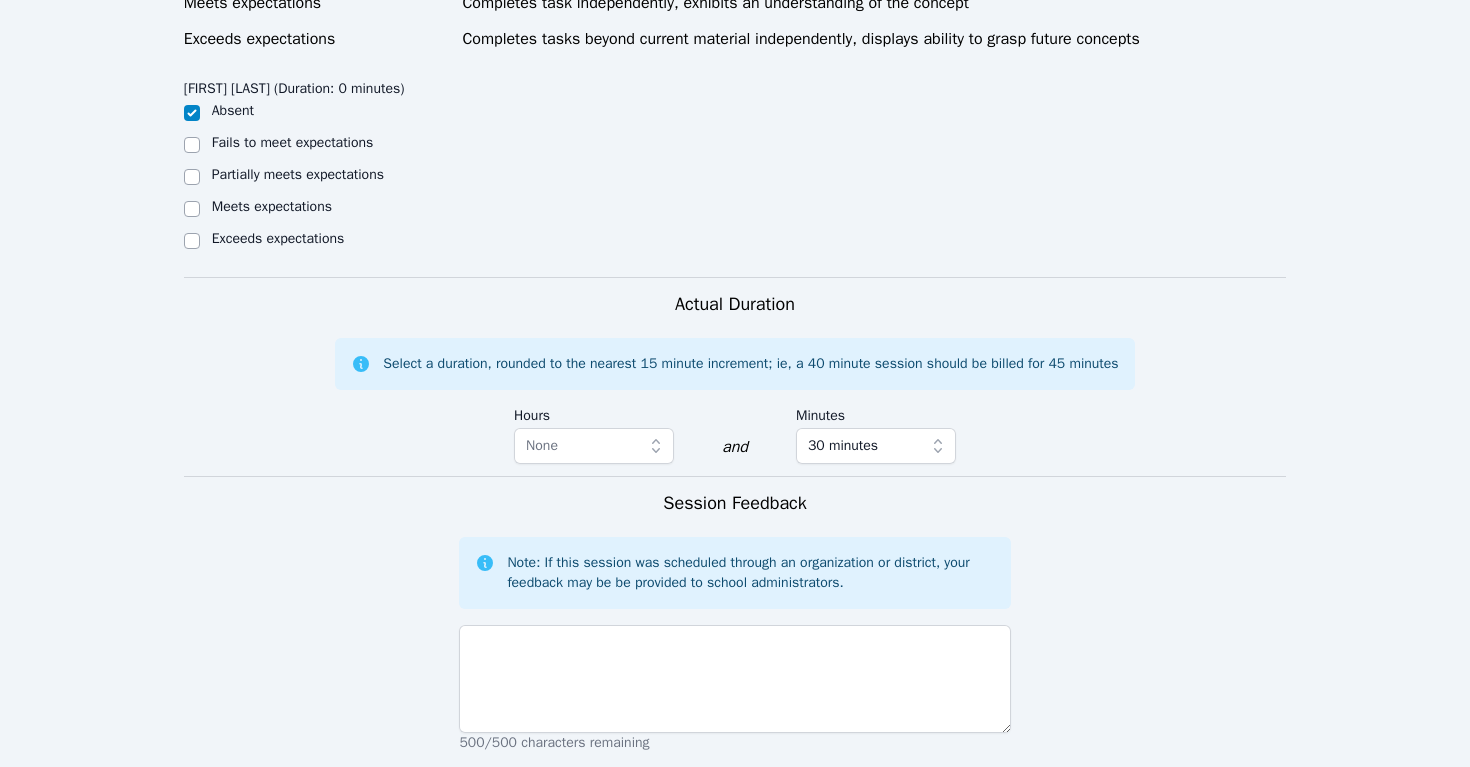 scroll, scrollTop: 859, scrollLeft: 0, axis: vertical 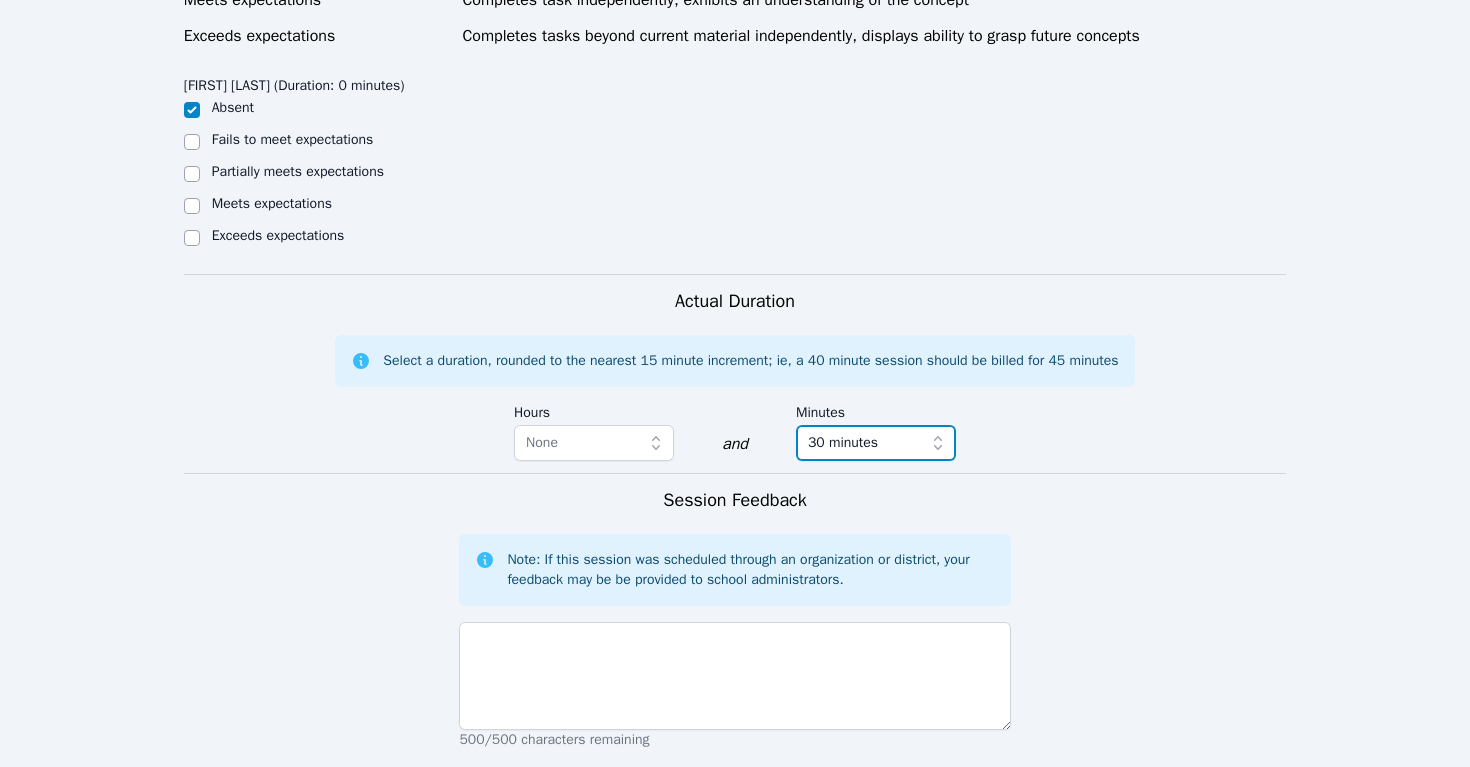 click 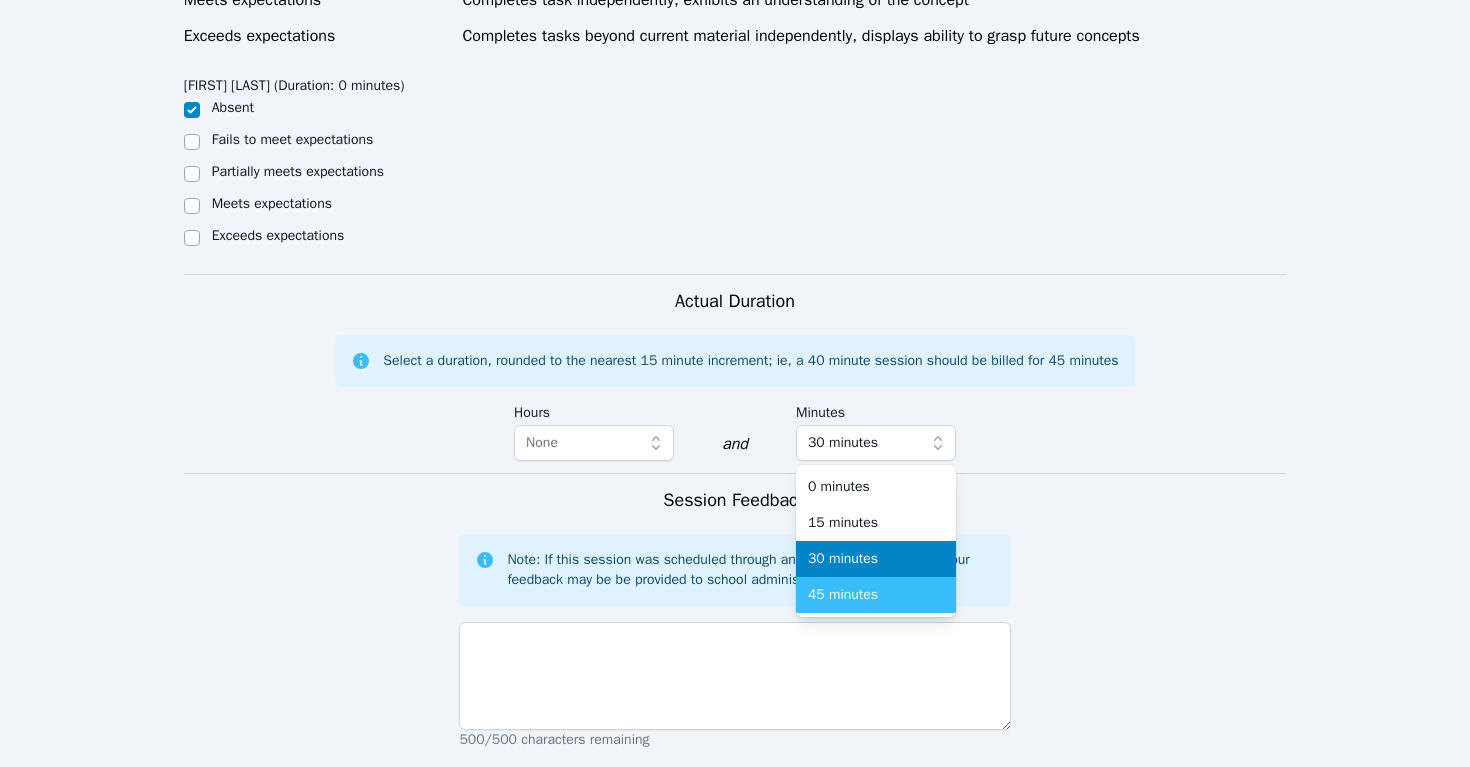 click on "45 minutes" at bounding box center (843, 595) 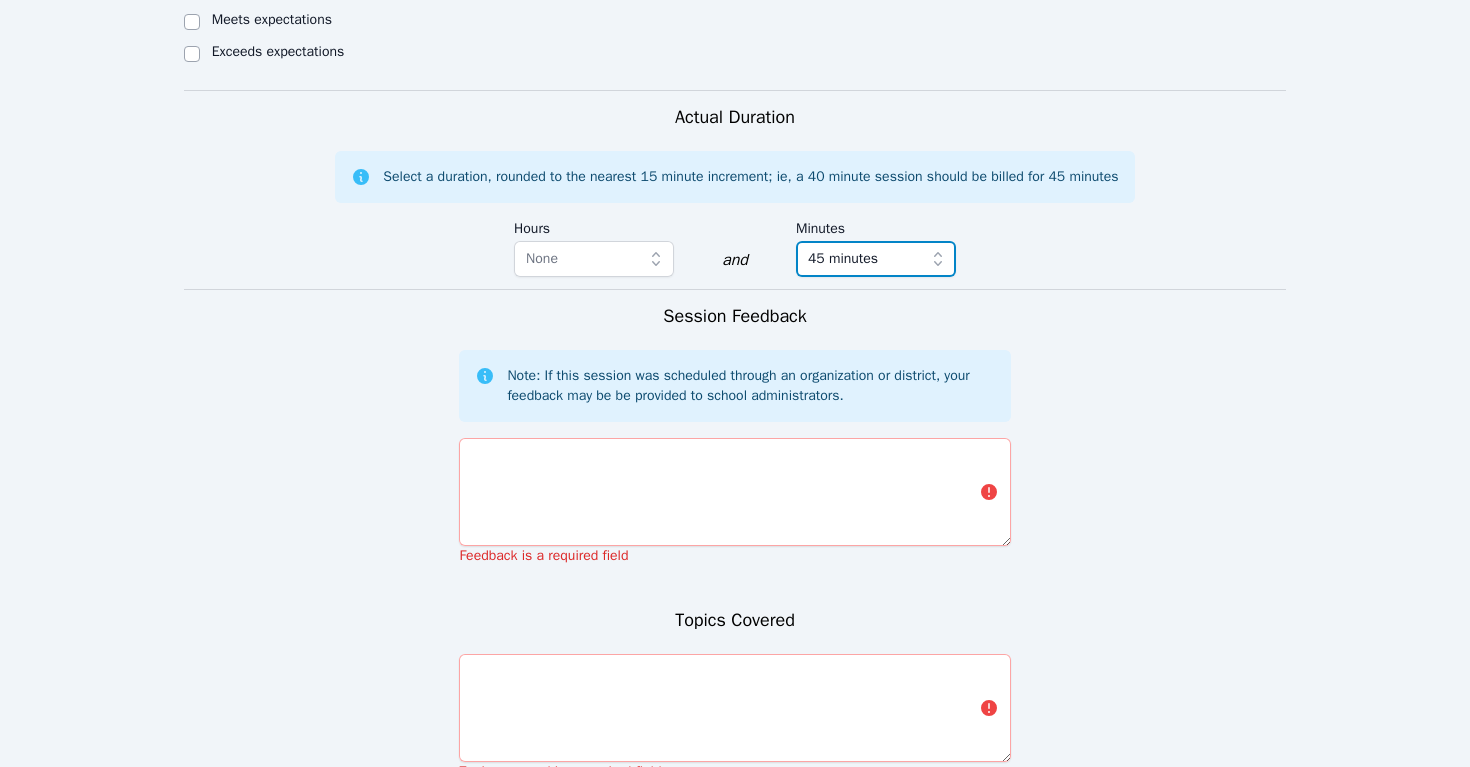 scroll, scrollTop: 1052, scrollLeft: 0, axis: vertical 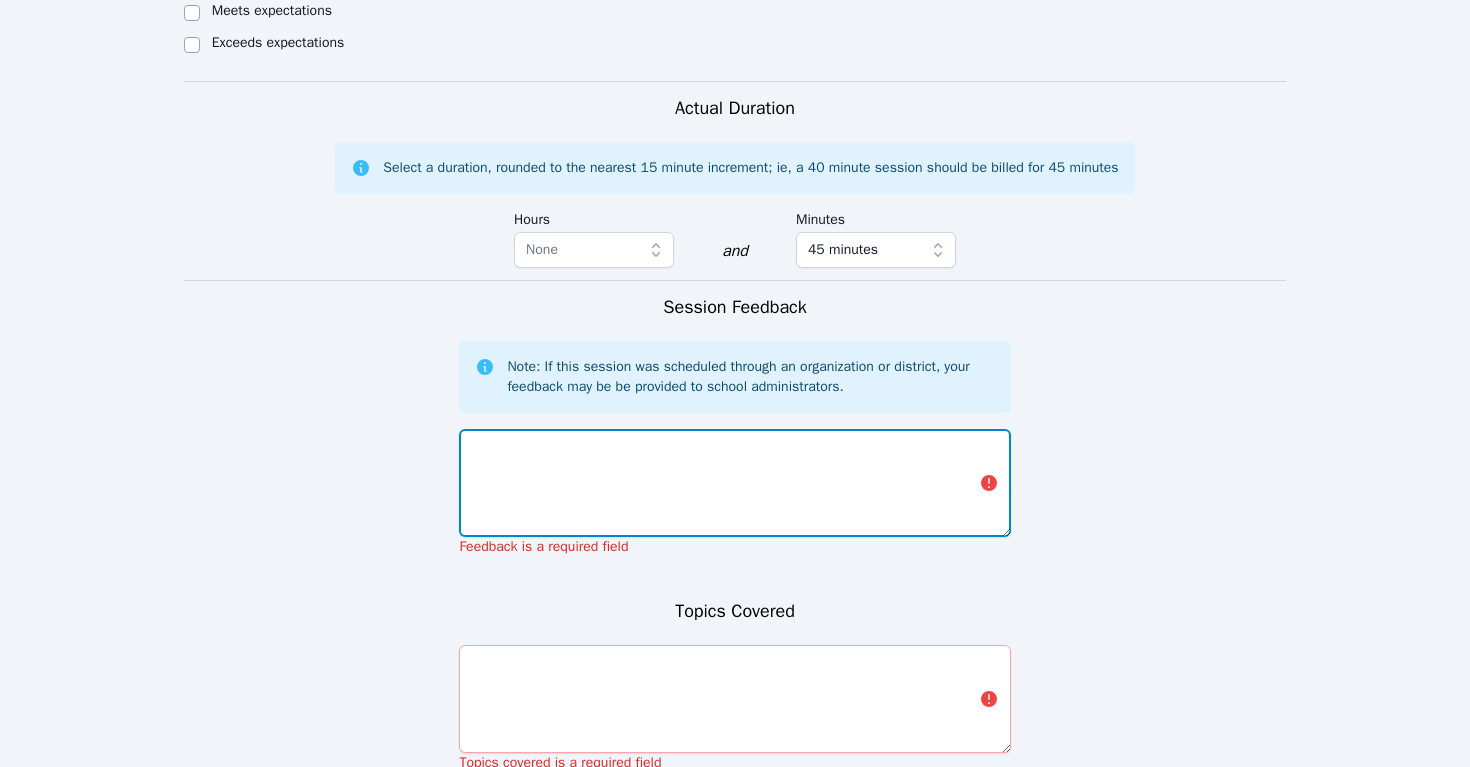 click at bounding box center (734, 483) 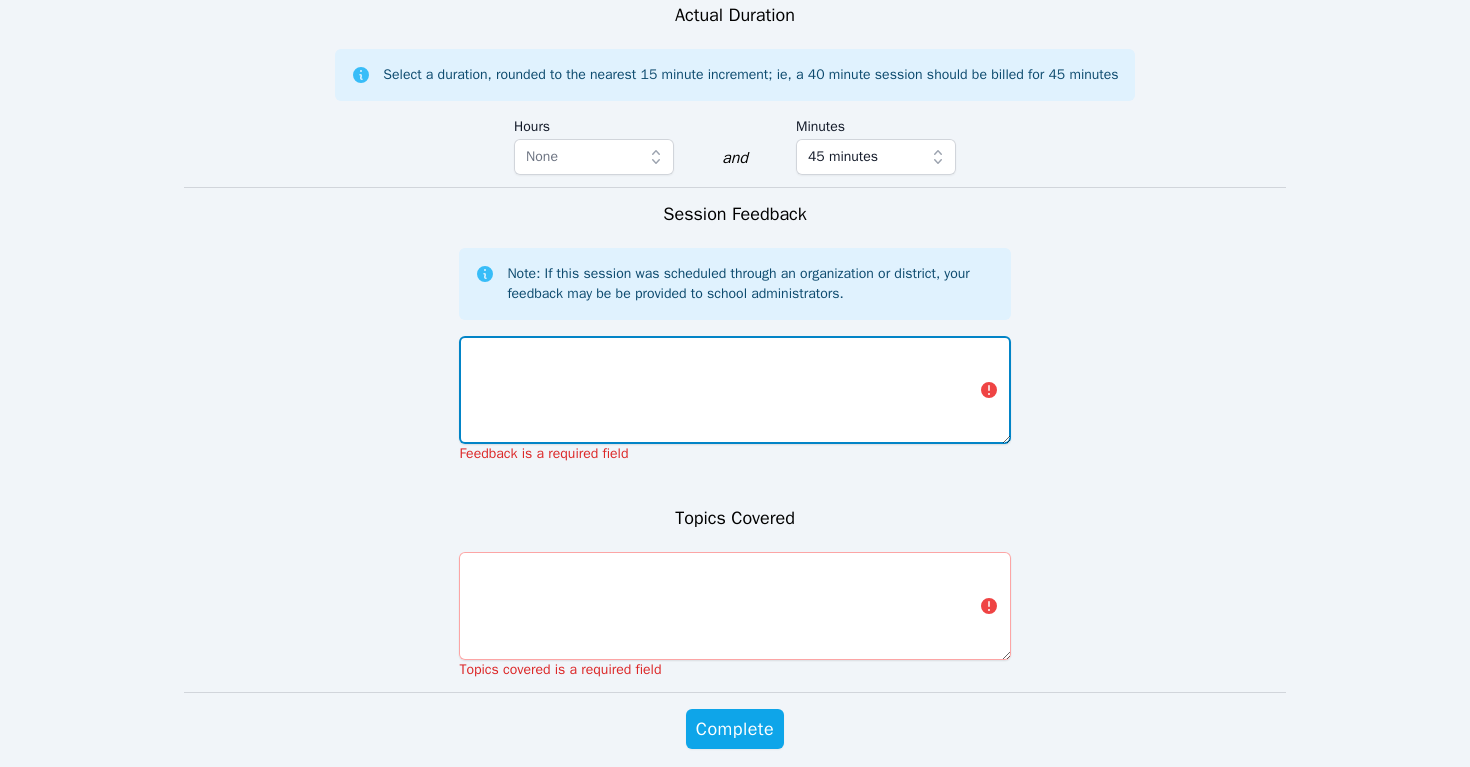 scroll, scrollTop: 1164, scrollLeft: 0, axis: vertical 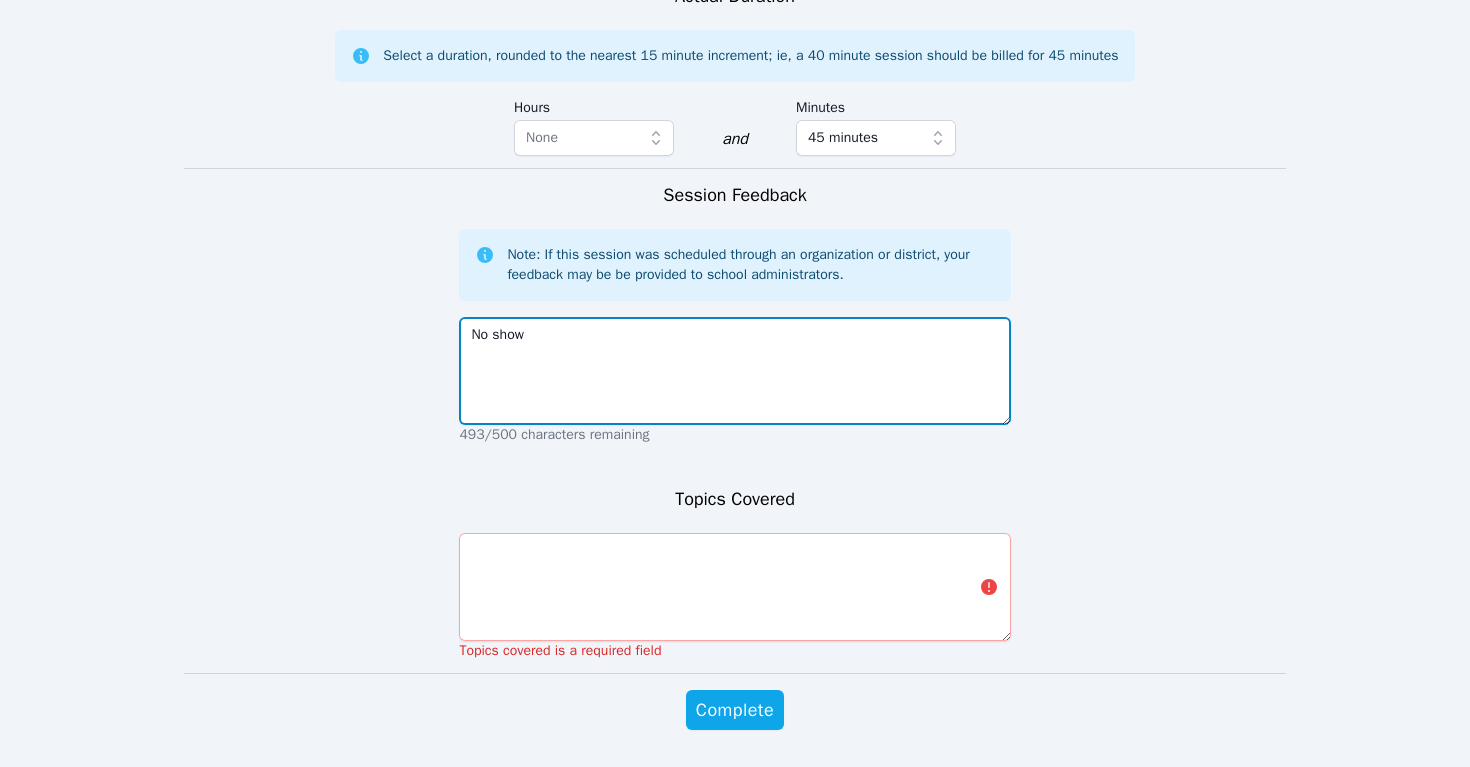 type on "No show" 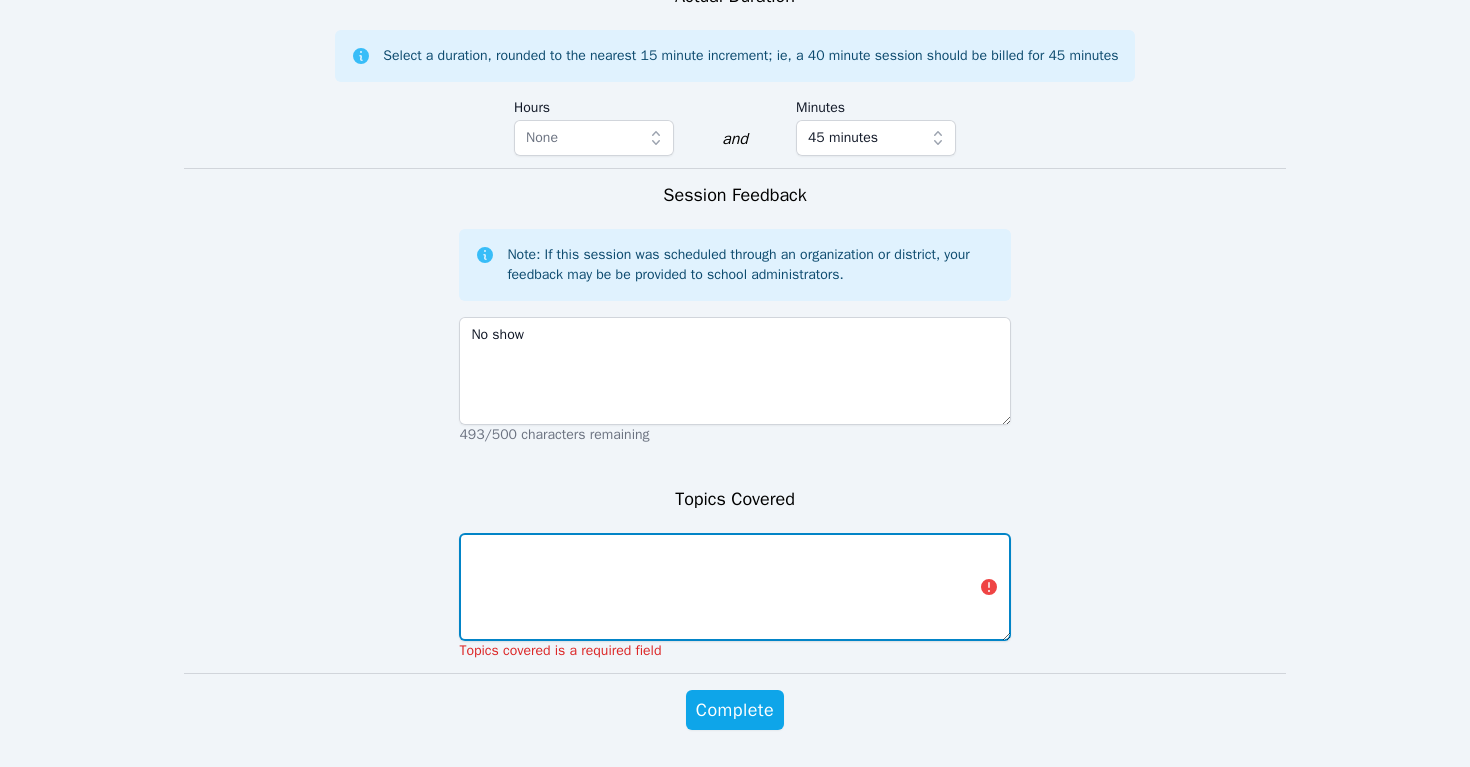 click at bounding box center [734, 587] 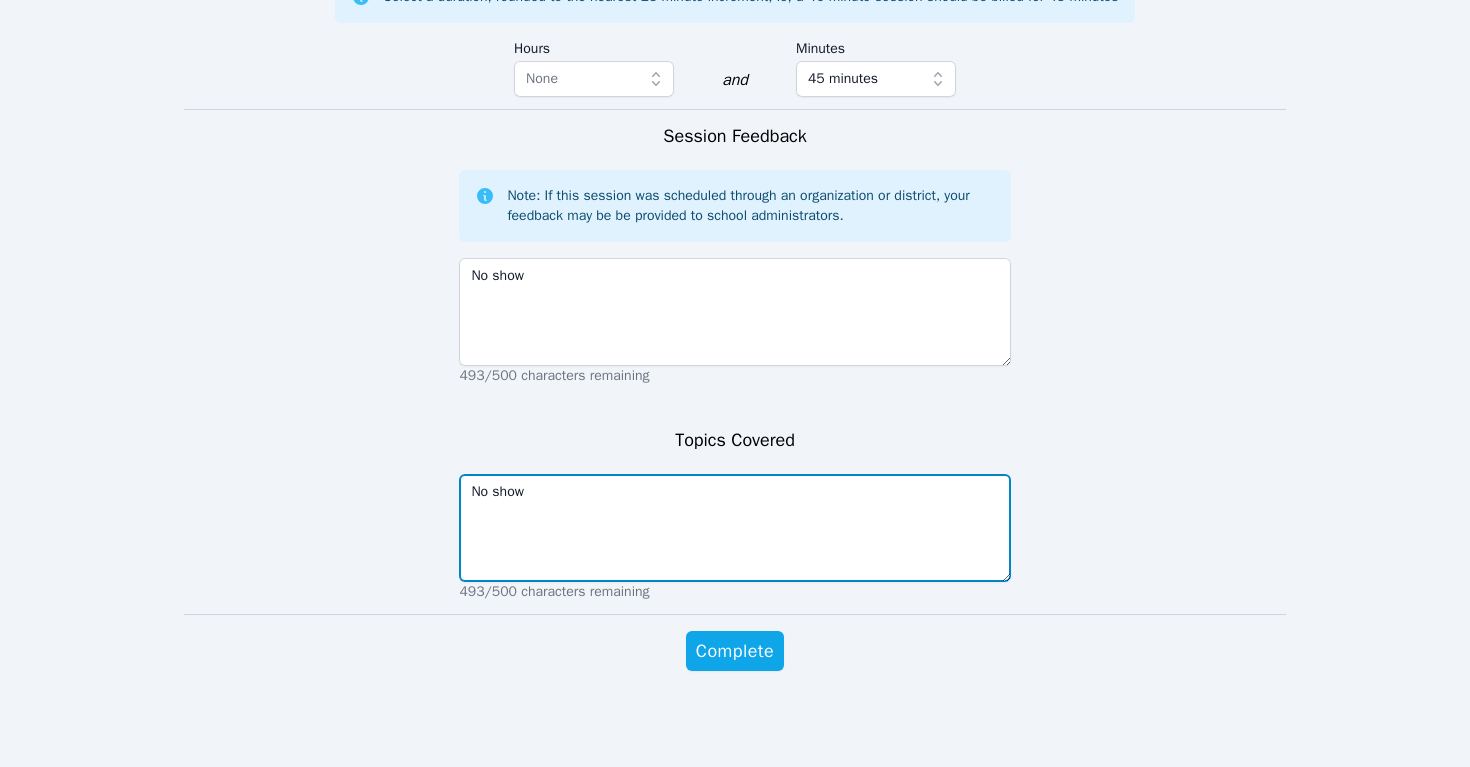 scroll, scrollTop: 1247, scrollLeft: 0, axis: vertical 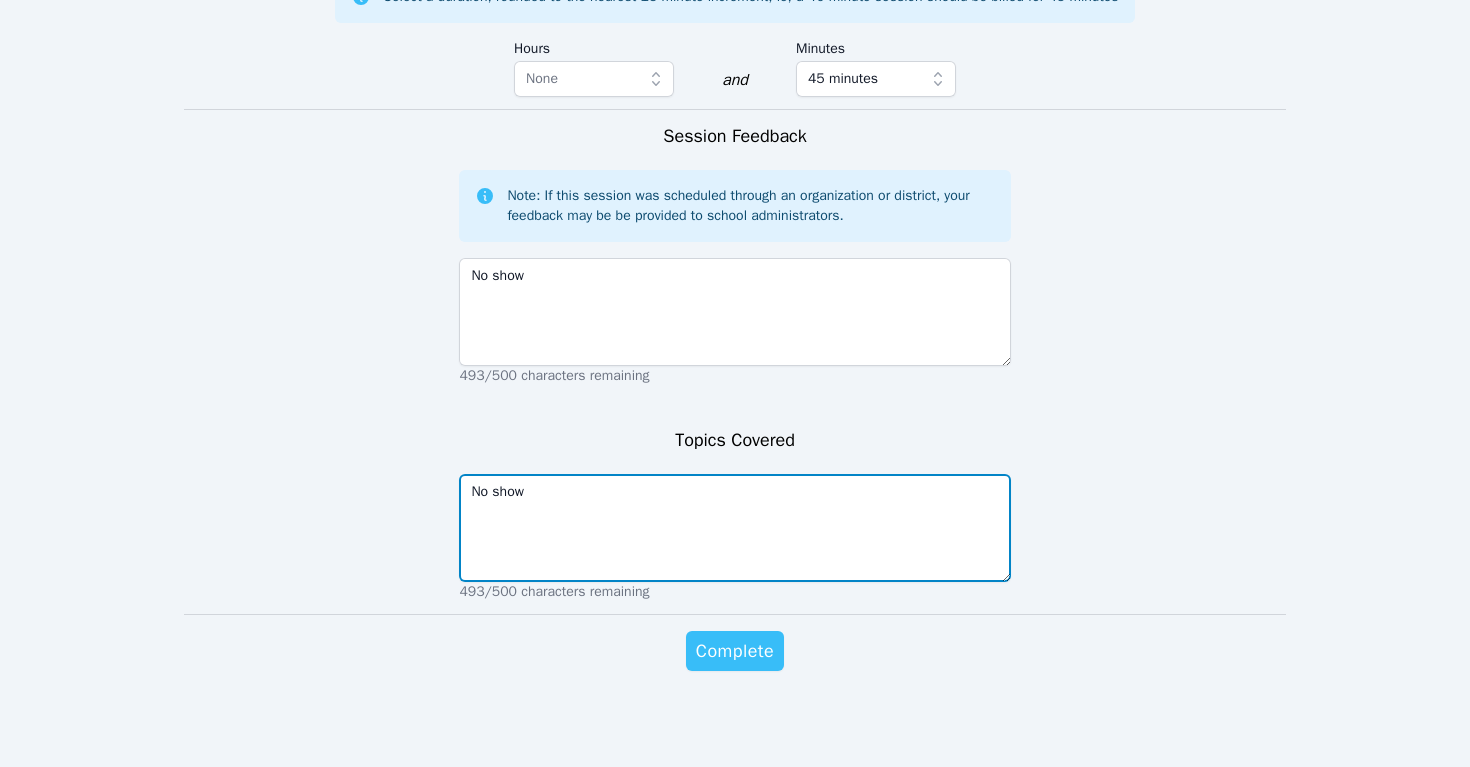 type on "No show" 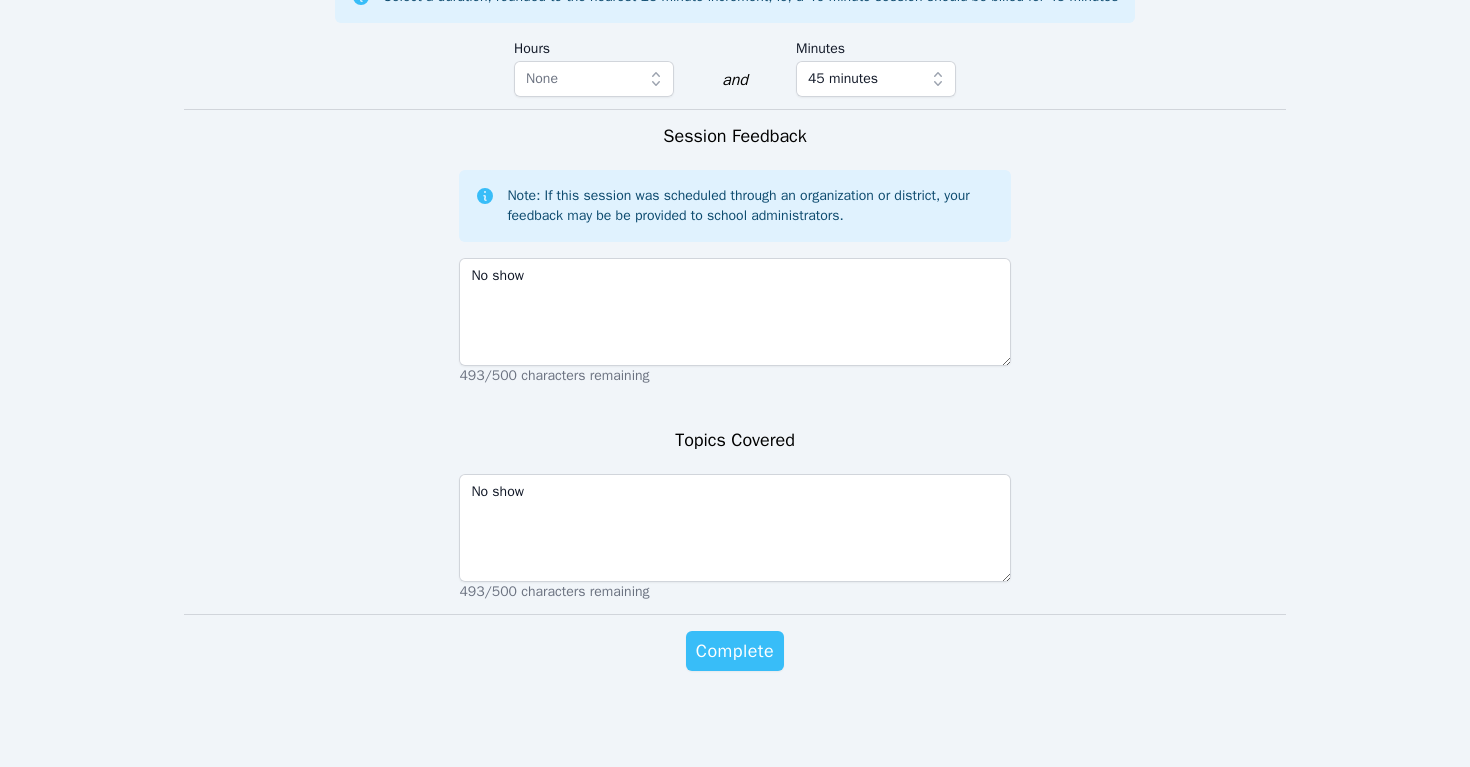 click on "Complete" at bounding box center [735, 651] 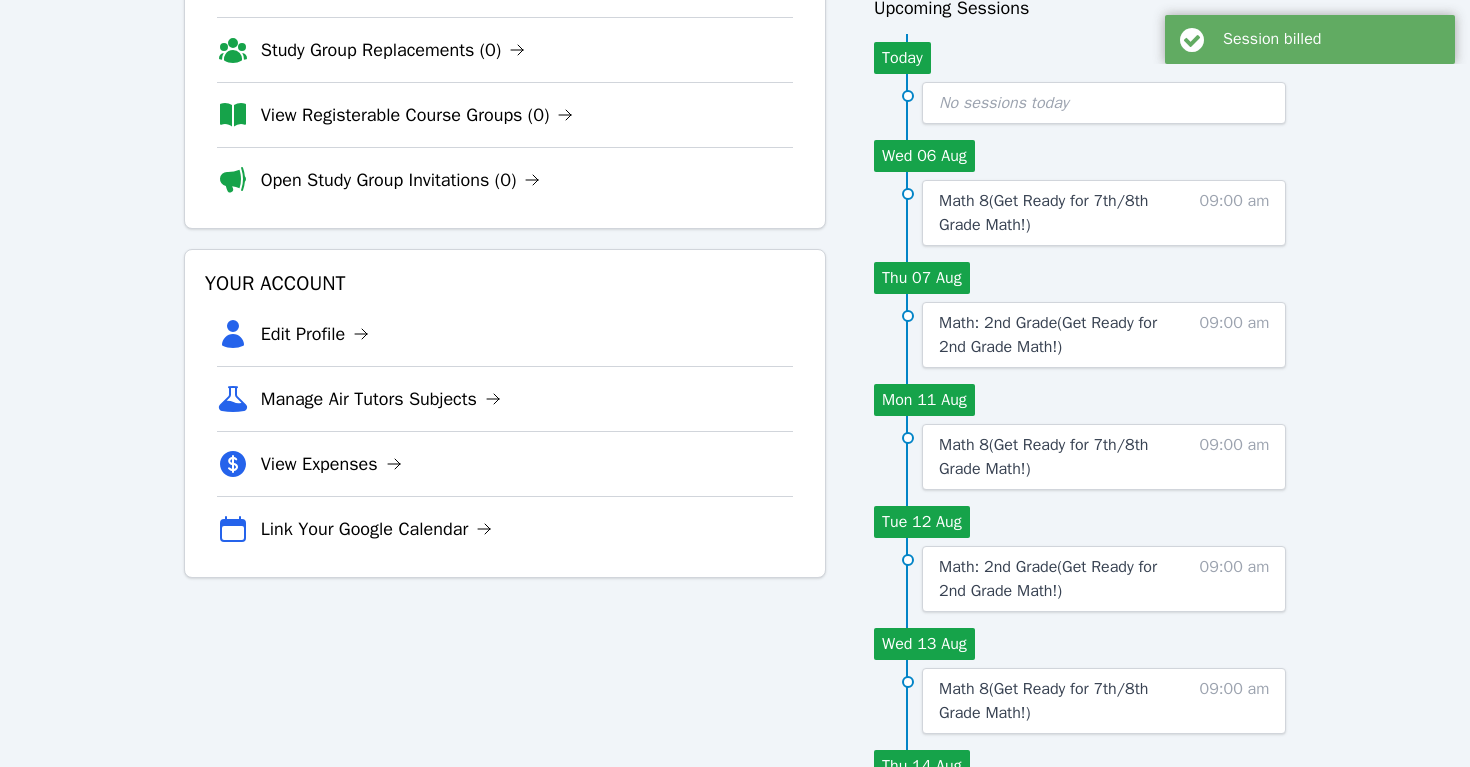 scroll, scrollTop: 0, scrollLeft: 0, axis: both 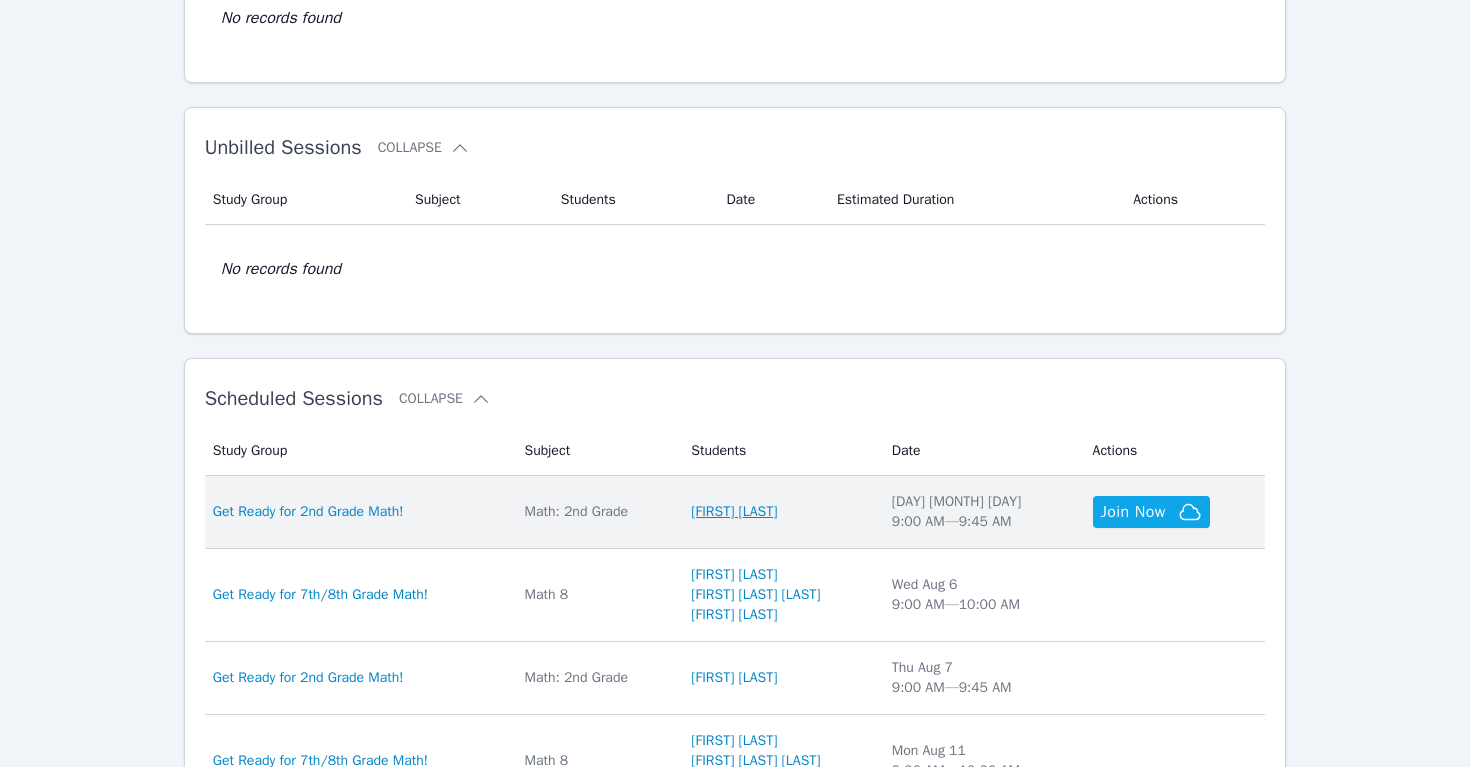 click on "[FIRST] [LAST]" at bounding box center (734, 512) 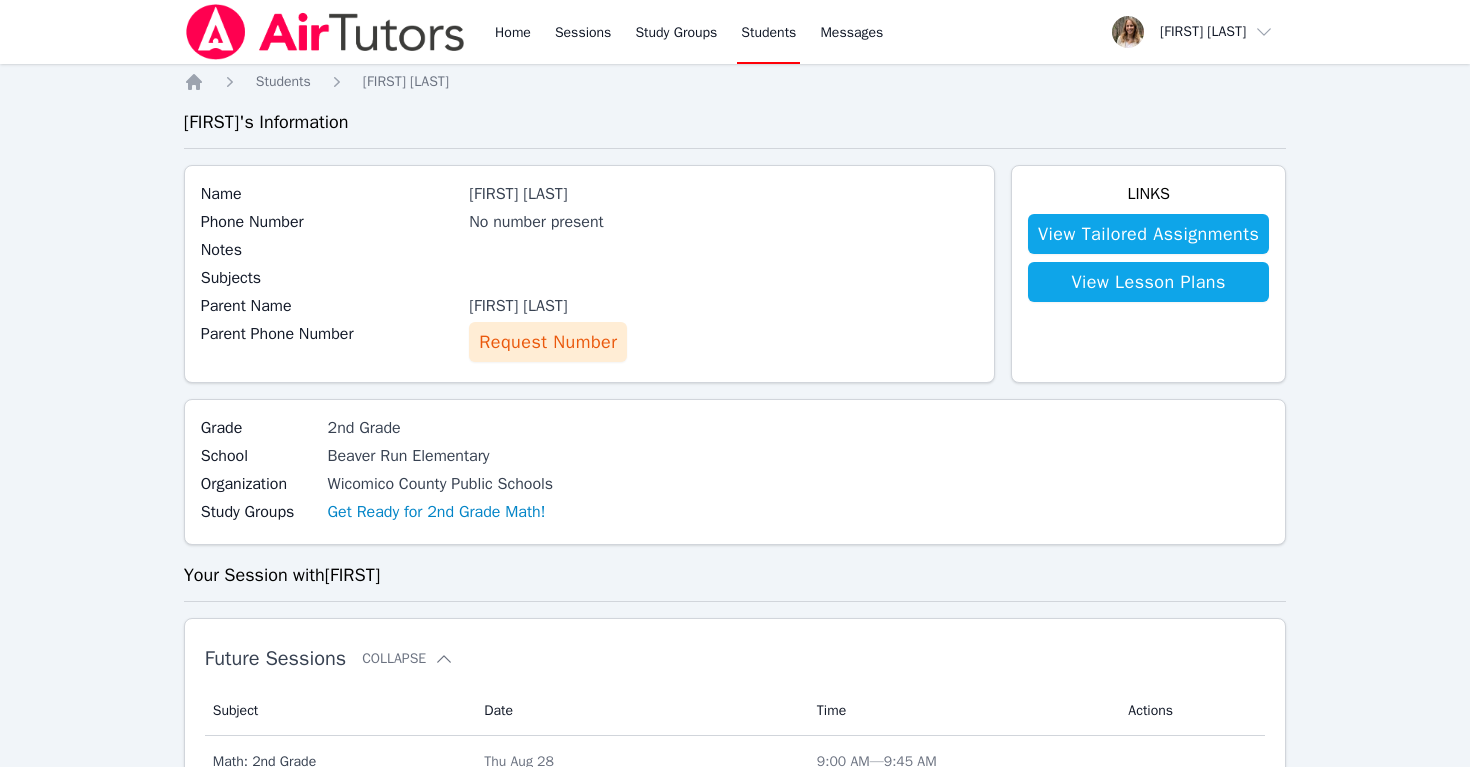 click on "Request Number" at bounding box center [548, 342] 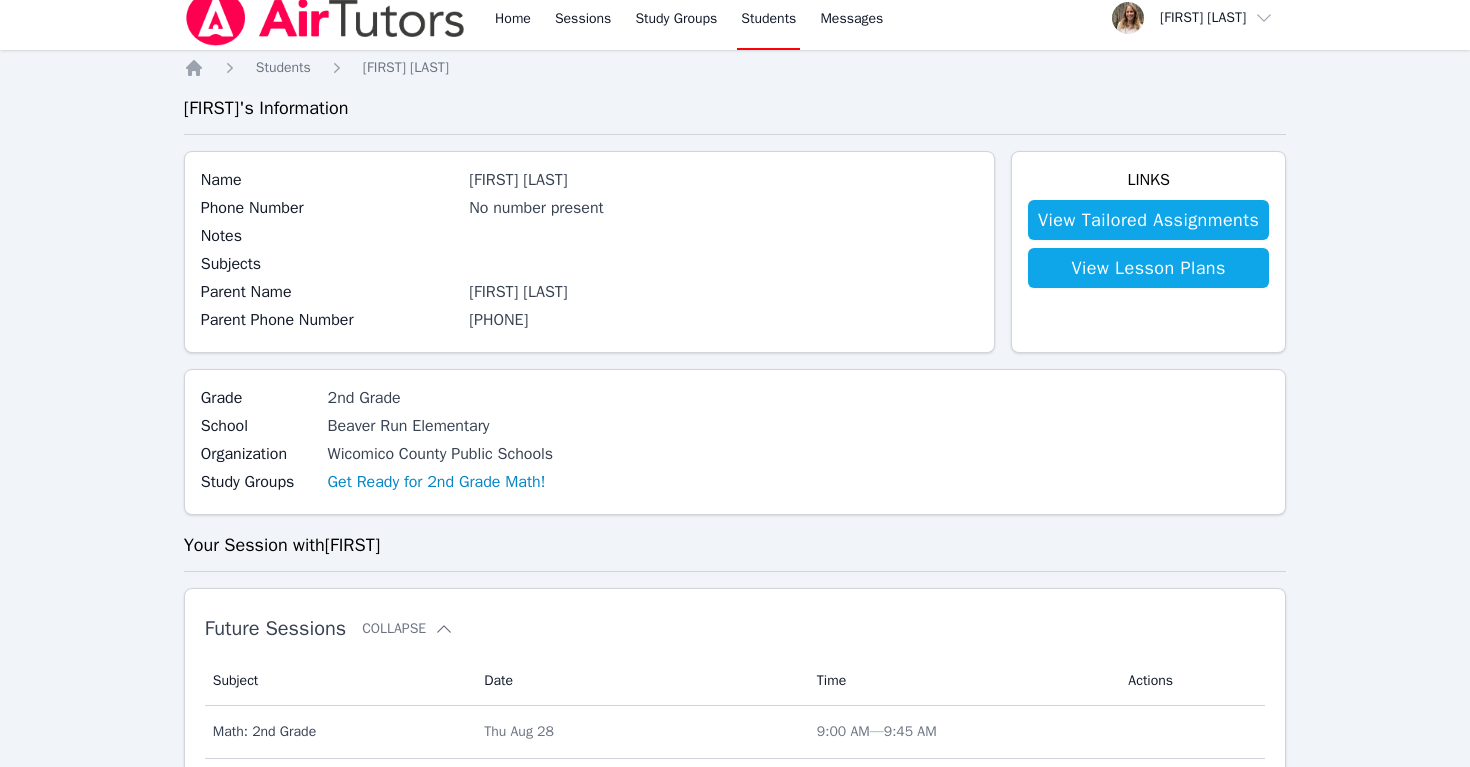 scroll, scrollTop: 0, scrollLeft: 0, axis: both 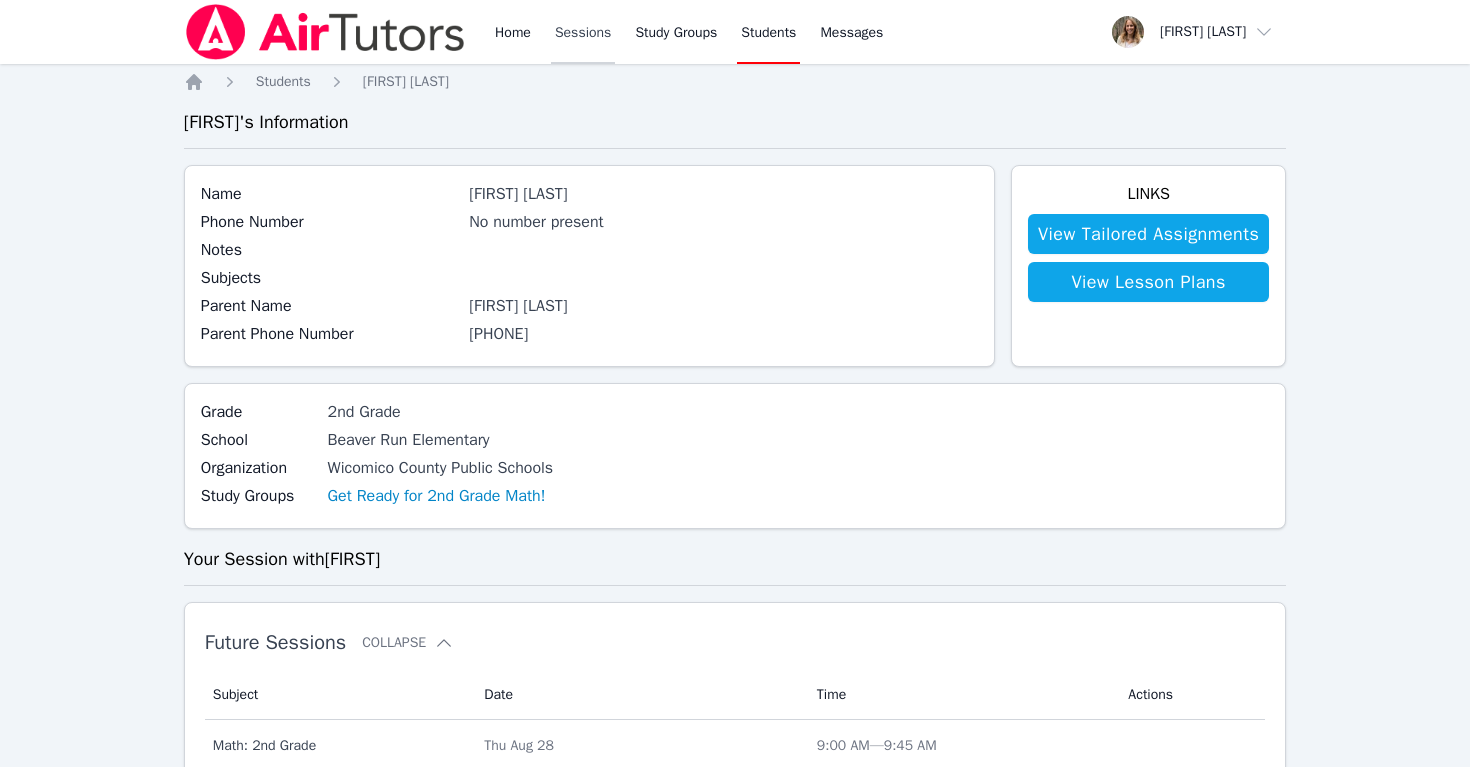 click on "Sessions" at bounding box center (583, 32) 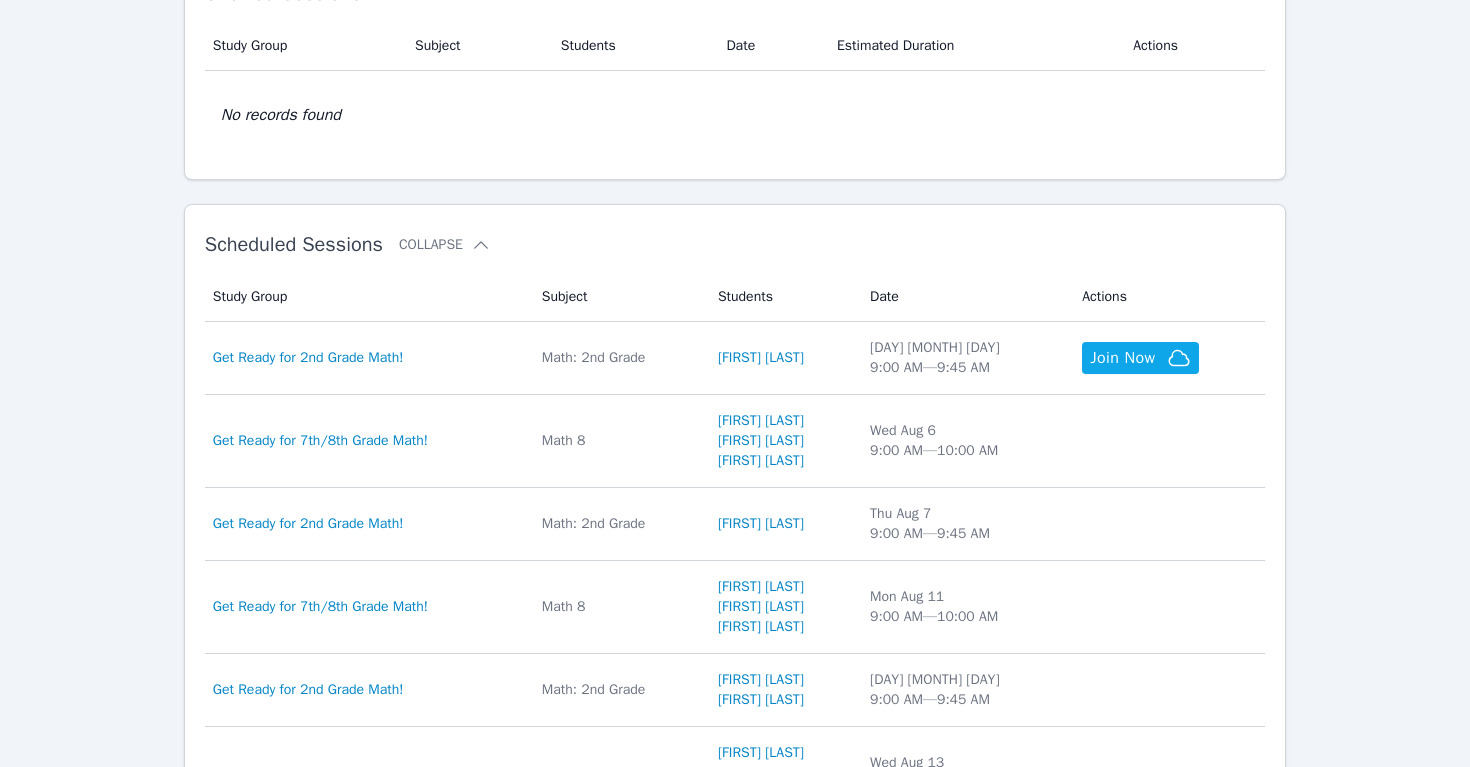 scroll, scrollTop: 410, scrollLeft: 0, axis: vertical 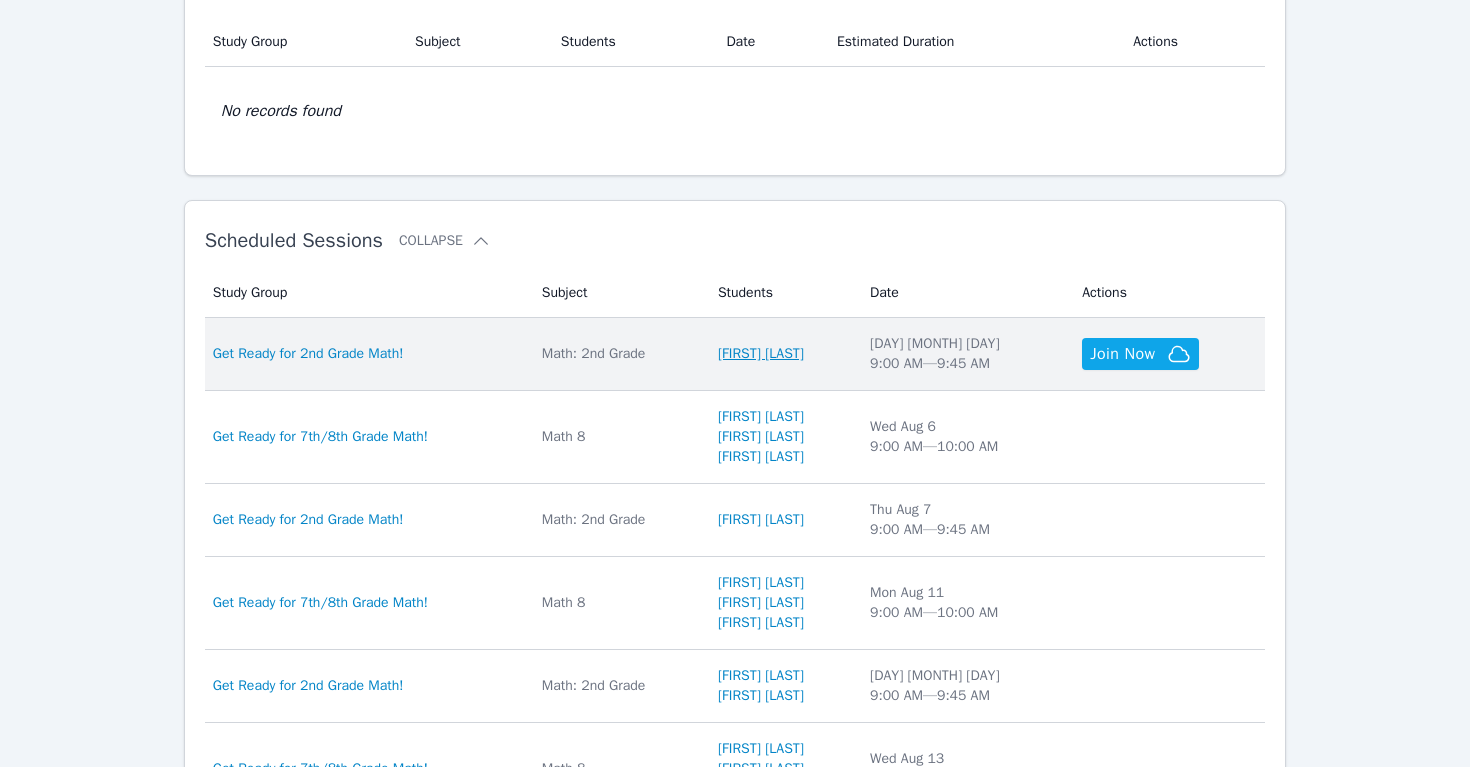 click on "[FIRST] [LAST]" at bounding box center (761, 354) 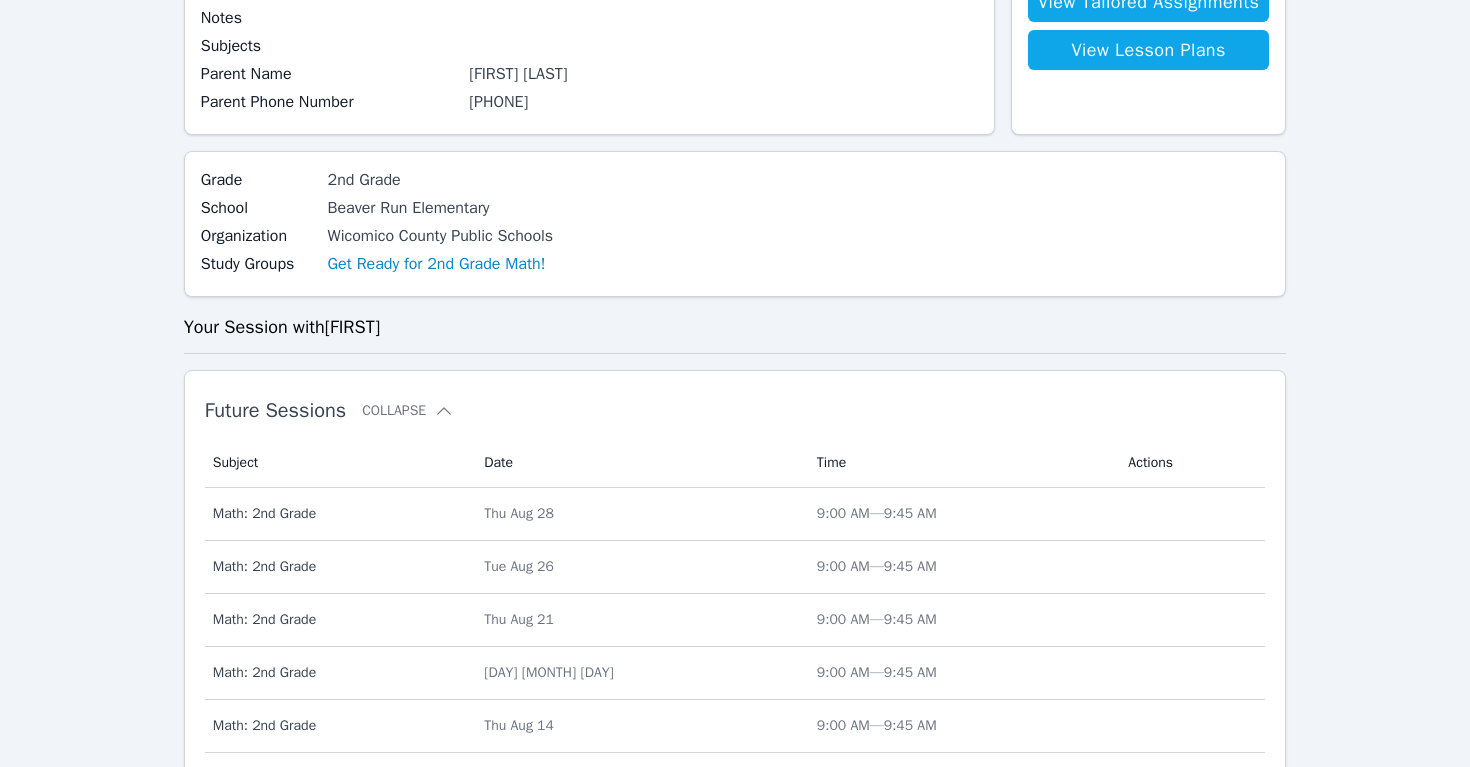 scroll, scrollTop: 0, scrollLeft: 0, axis: both 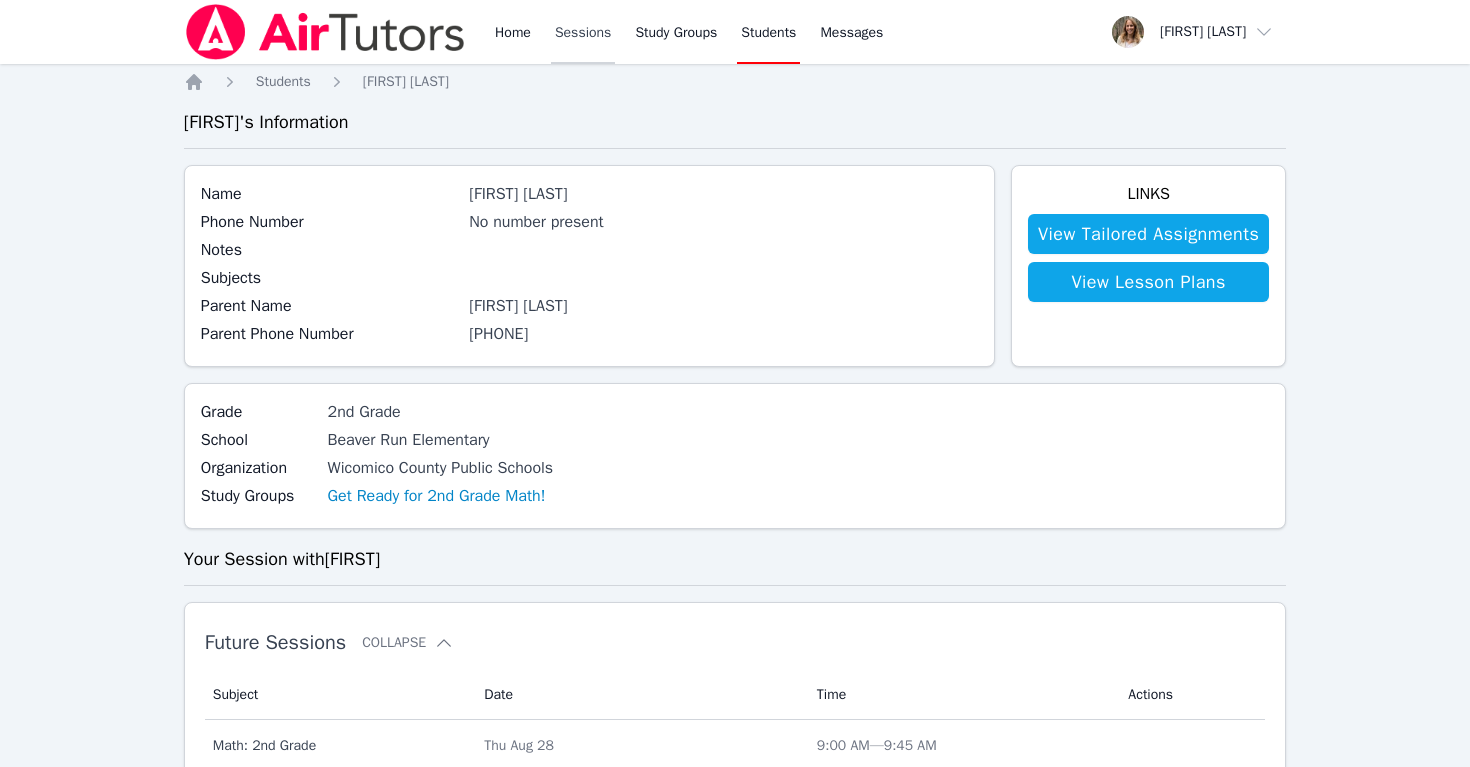 click on "Sessions" at bounding box center [583, 32] 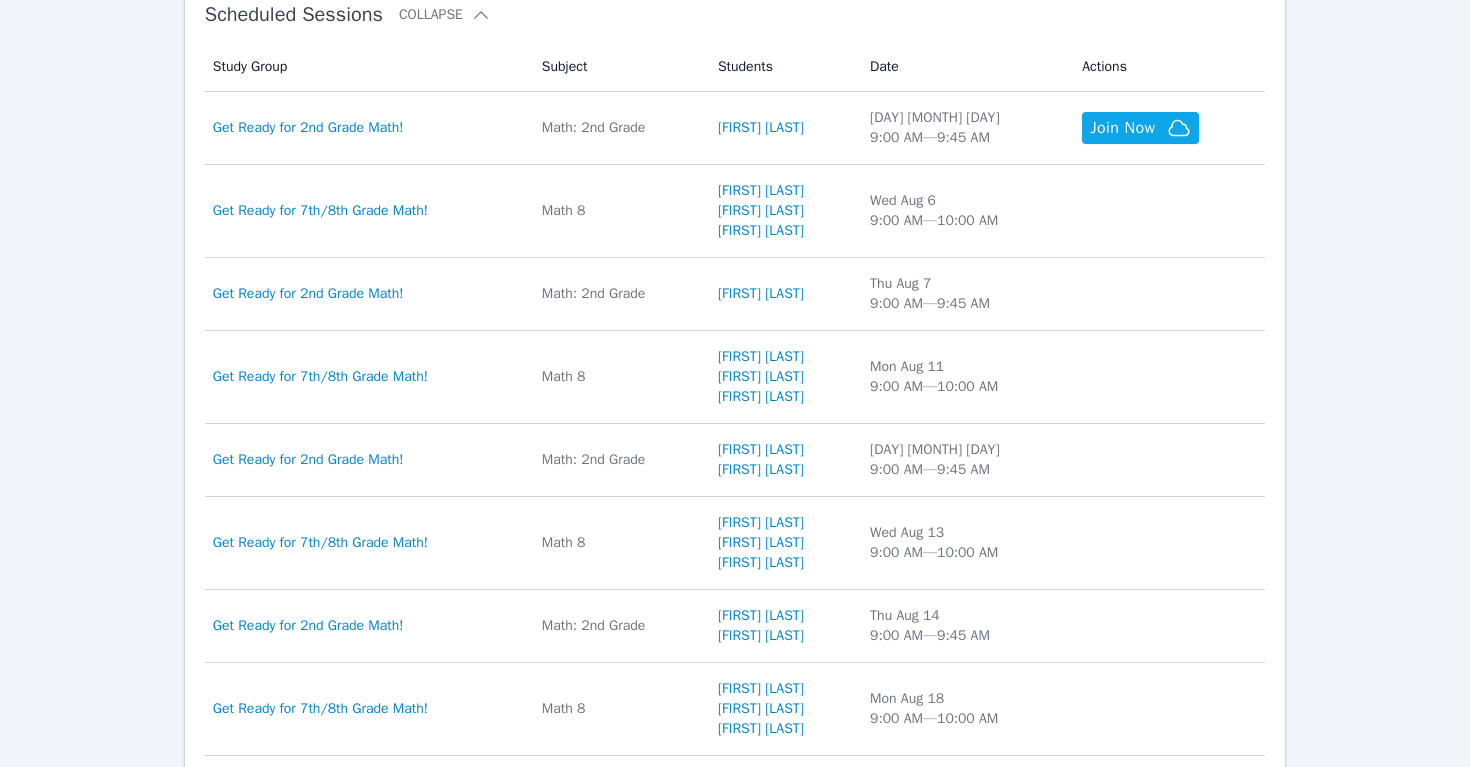 scroll, scrollTop: 635, scrollLeft: 0, axis: vertical 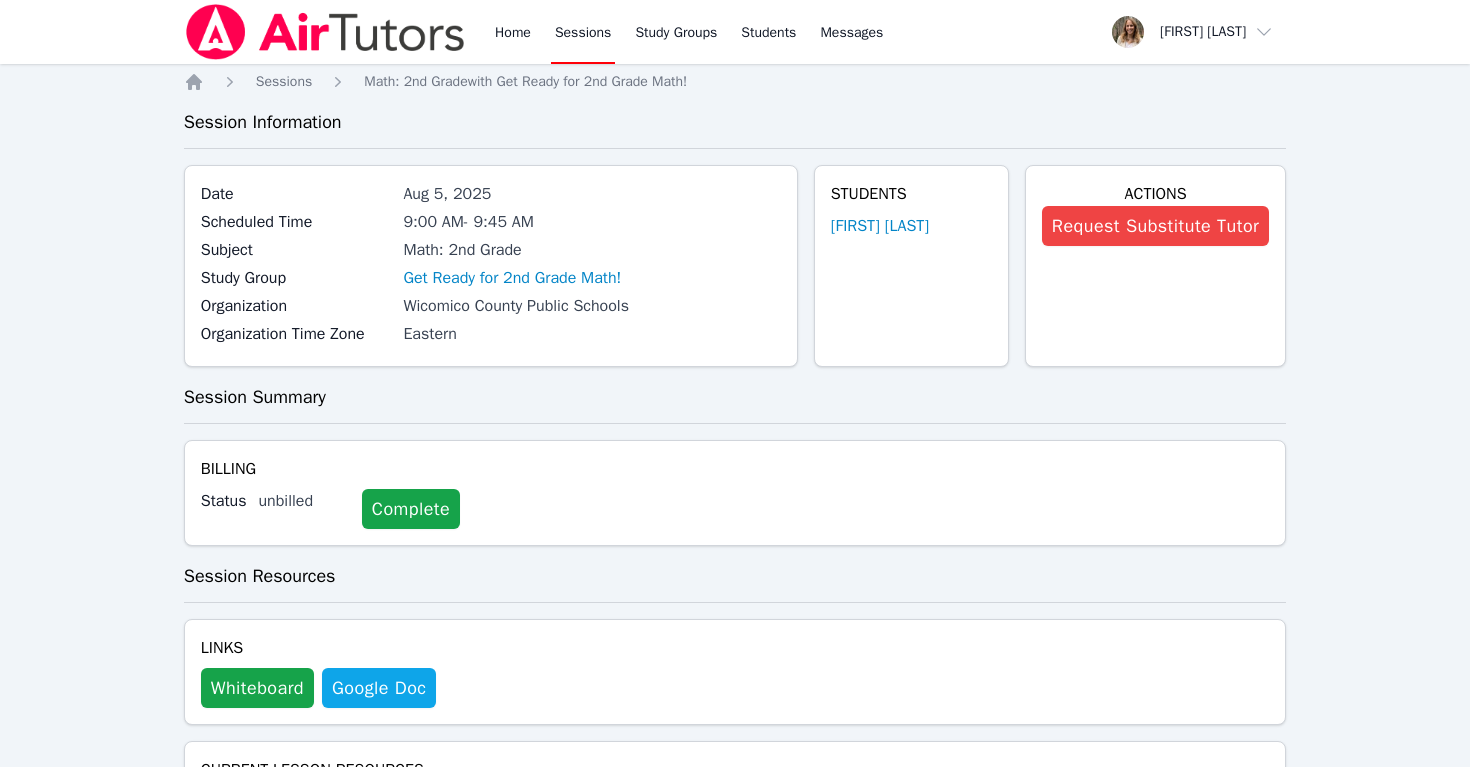 click on "Sessions" at bounding box center [583, 32] 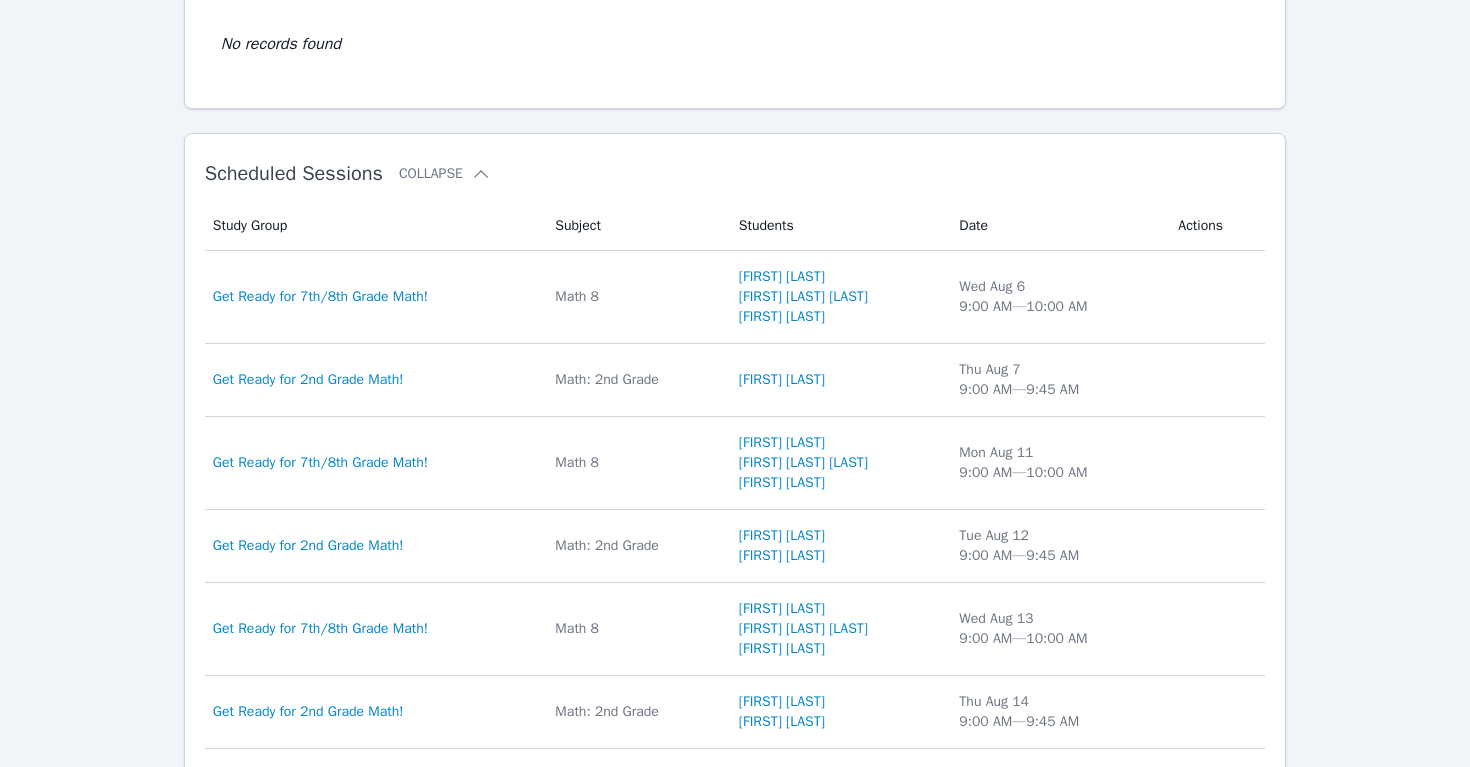scroll, scrollTop: 493, scrollLeft: 0, axis: vertical 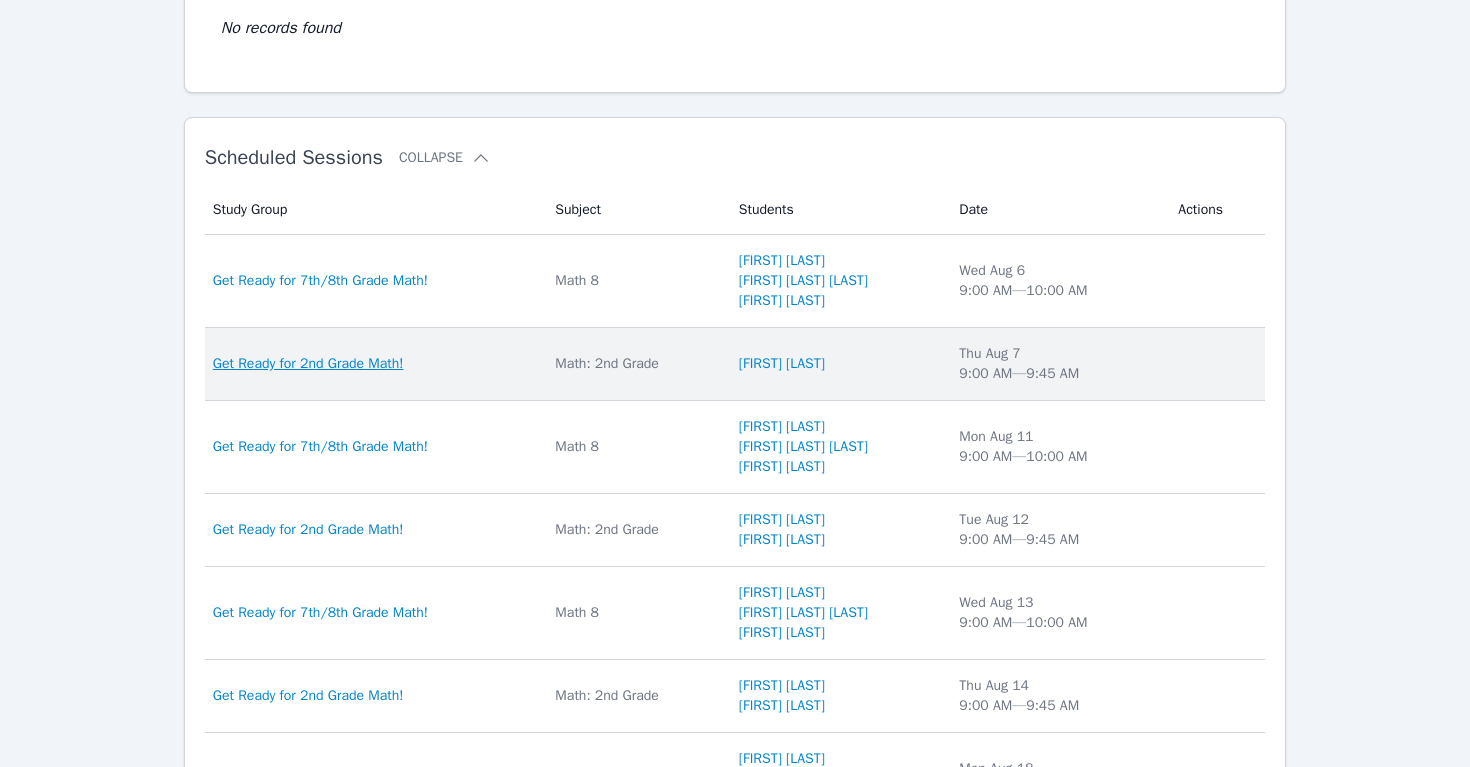 click on "Get Ready for 2nd Grade Math!" at bounding box center [308, 364] 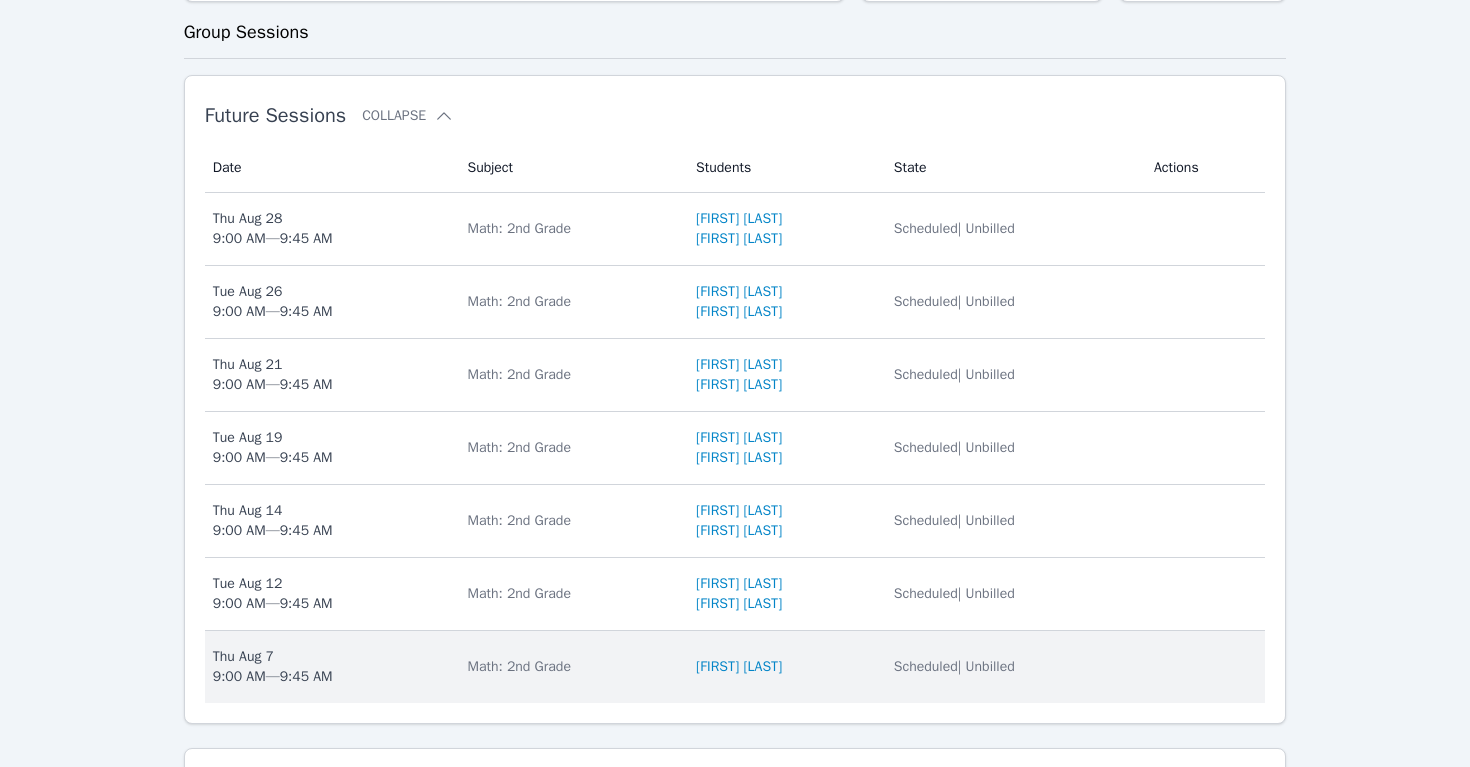 click on "Thu [MONTH] [DAY] [HOUR]:[MINUTE] AM — [HOUR]:[MINUTE] AM" at bounding box center [273, 667] 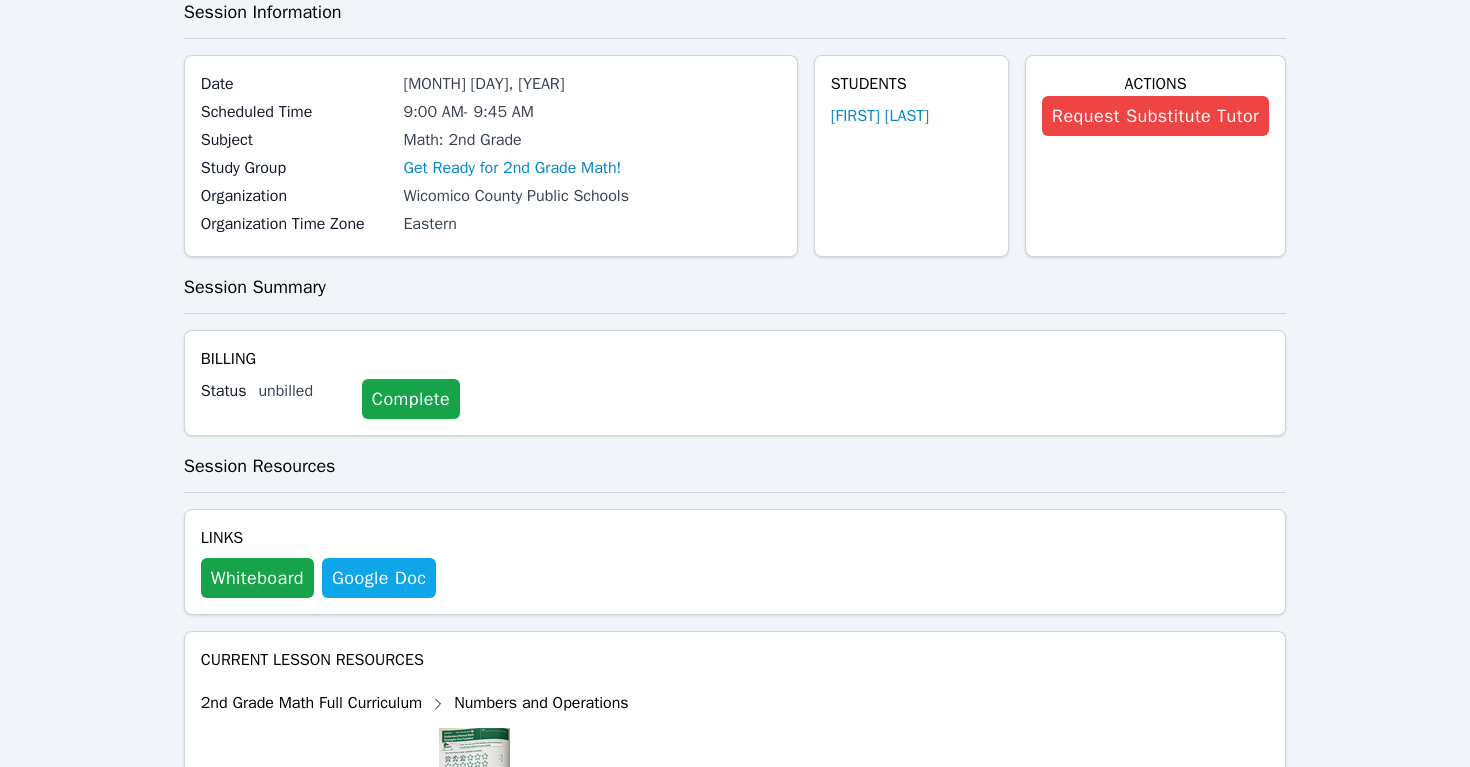 scroll, scrollTop: 218, scrollLeft: 0, axis: vertical 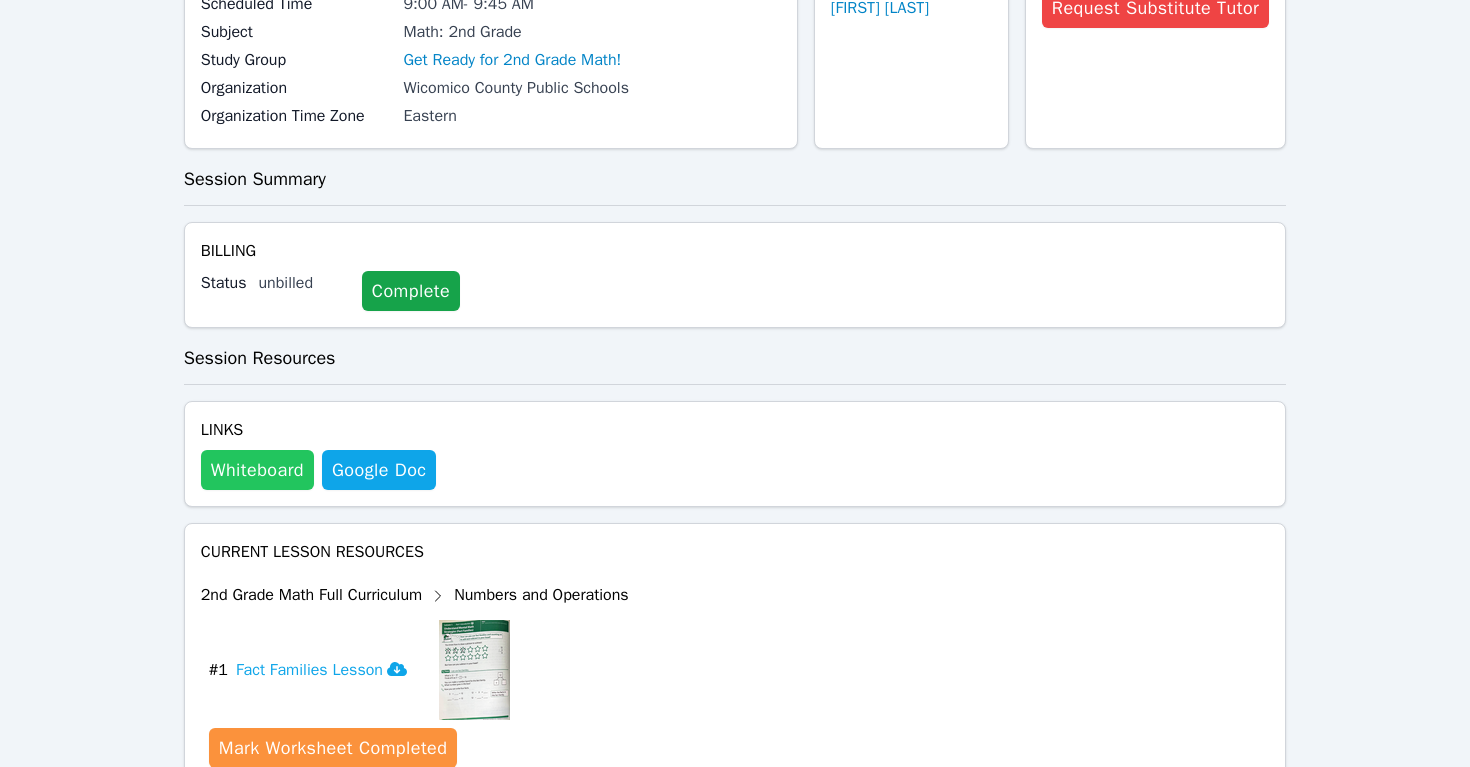 click on "Whiteboard" at bounding box center (257, 470) 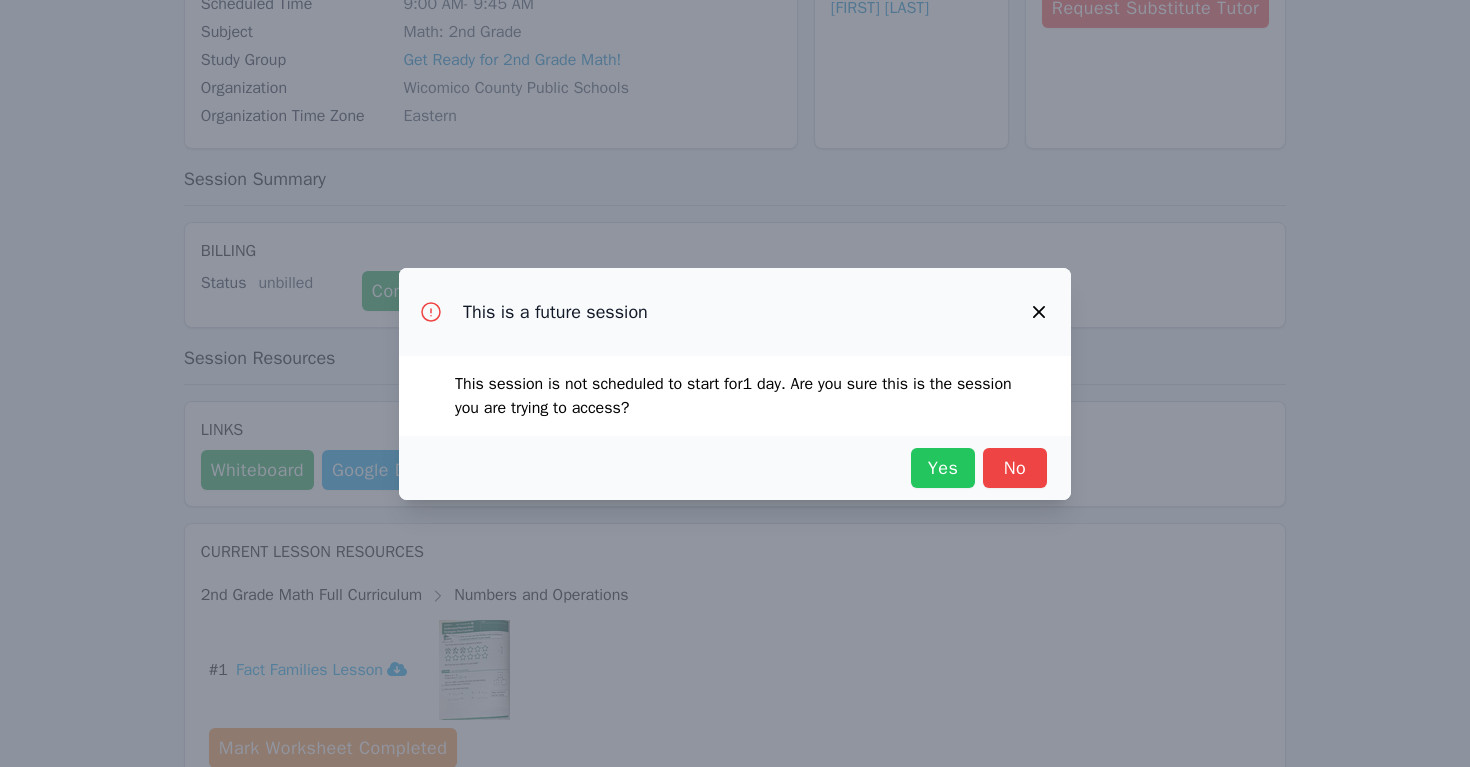 click on "Yes" at bounding box center [943, 468] 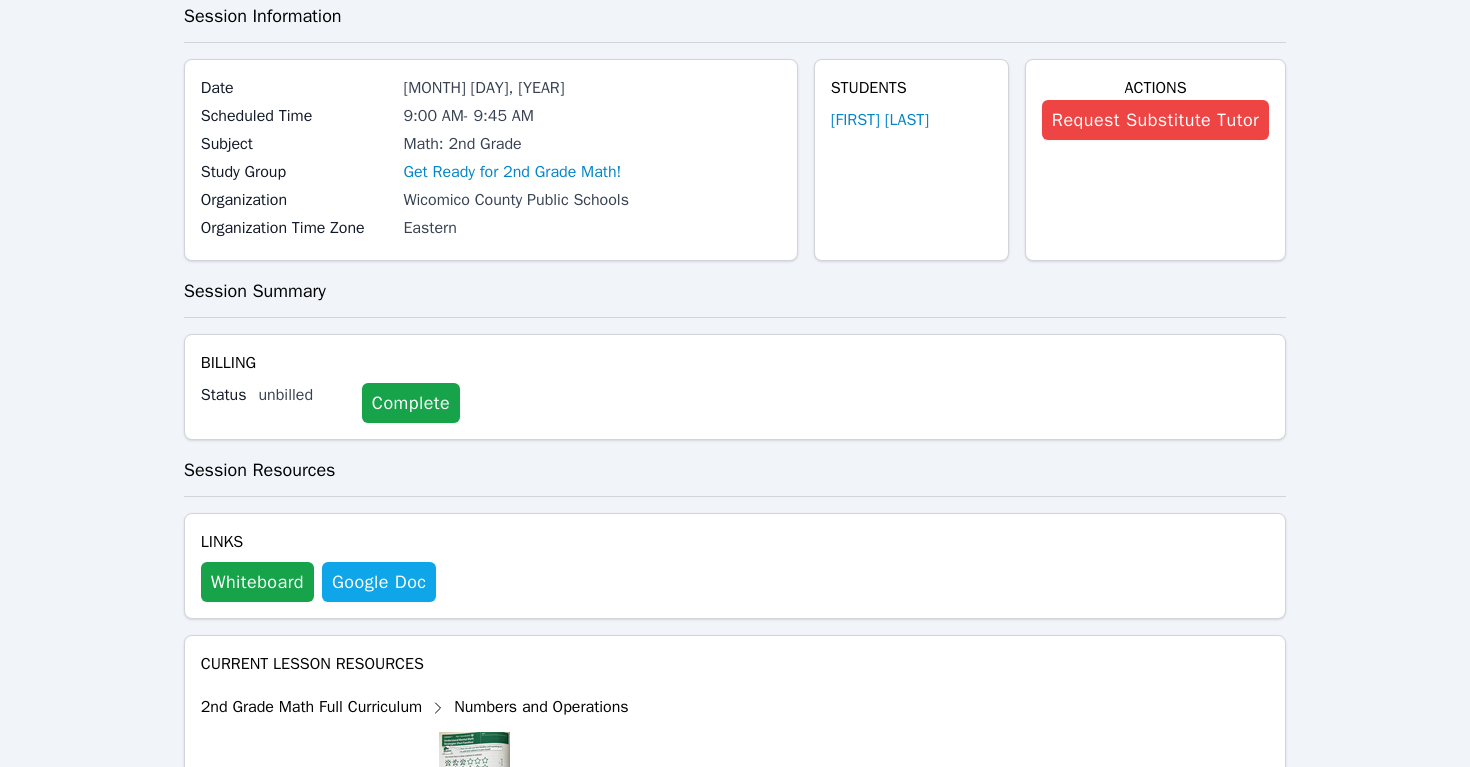 scroll, scrollTop: 0, scrollLeft: 0, axis: both 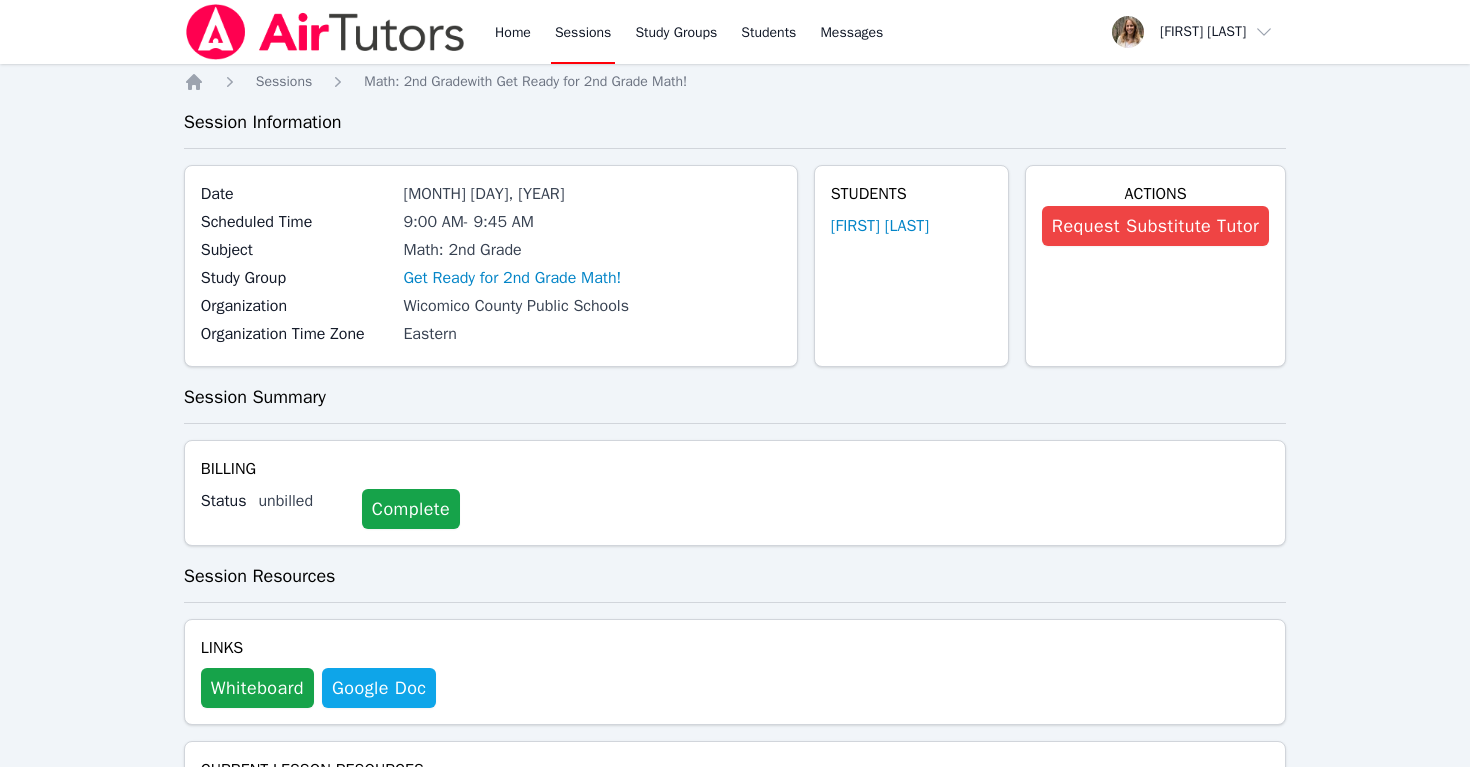 click on "Sessions" at bounding box center [583, 32] 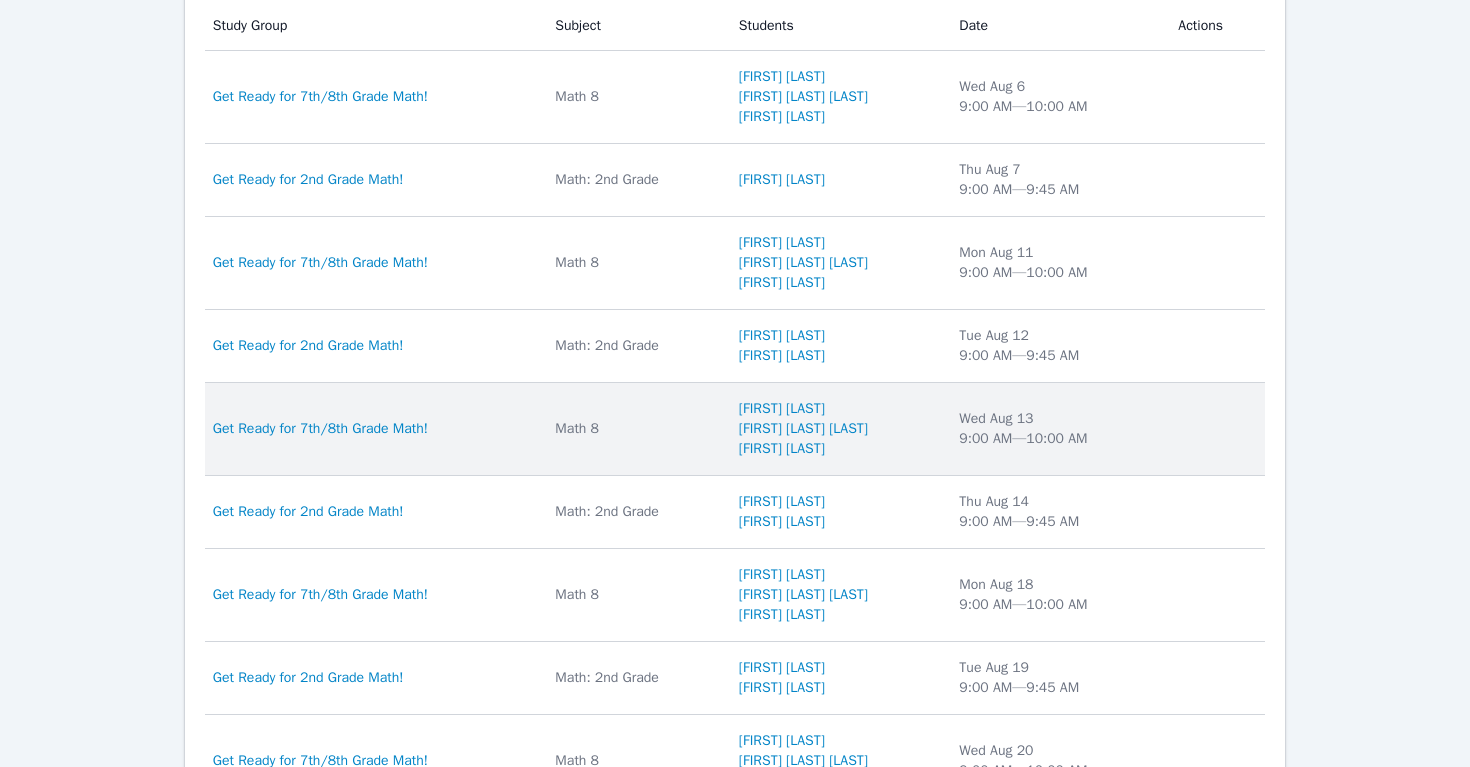 scroll, scrollTop: 679, scrollLeft: 0, axis: vertical 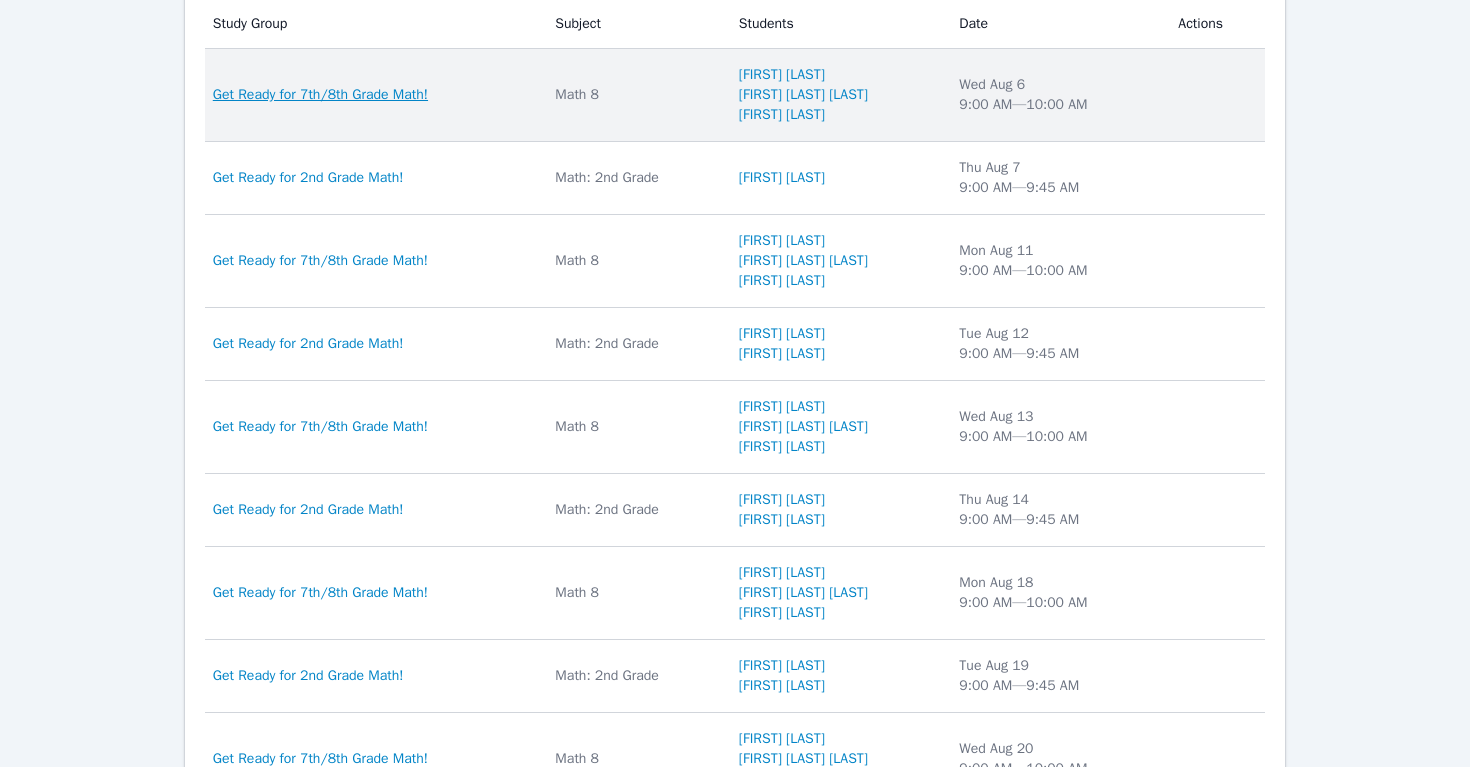 click on "Get Ready for 7th/8th Grade Math!" at bounding box center (320, 95) 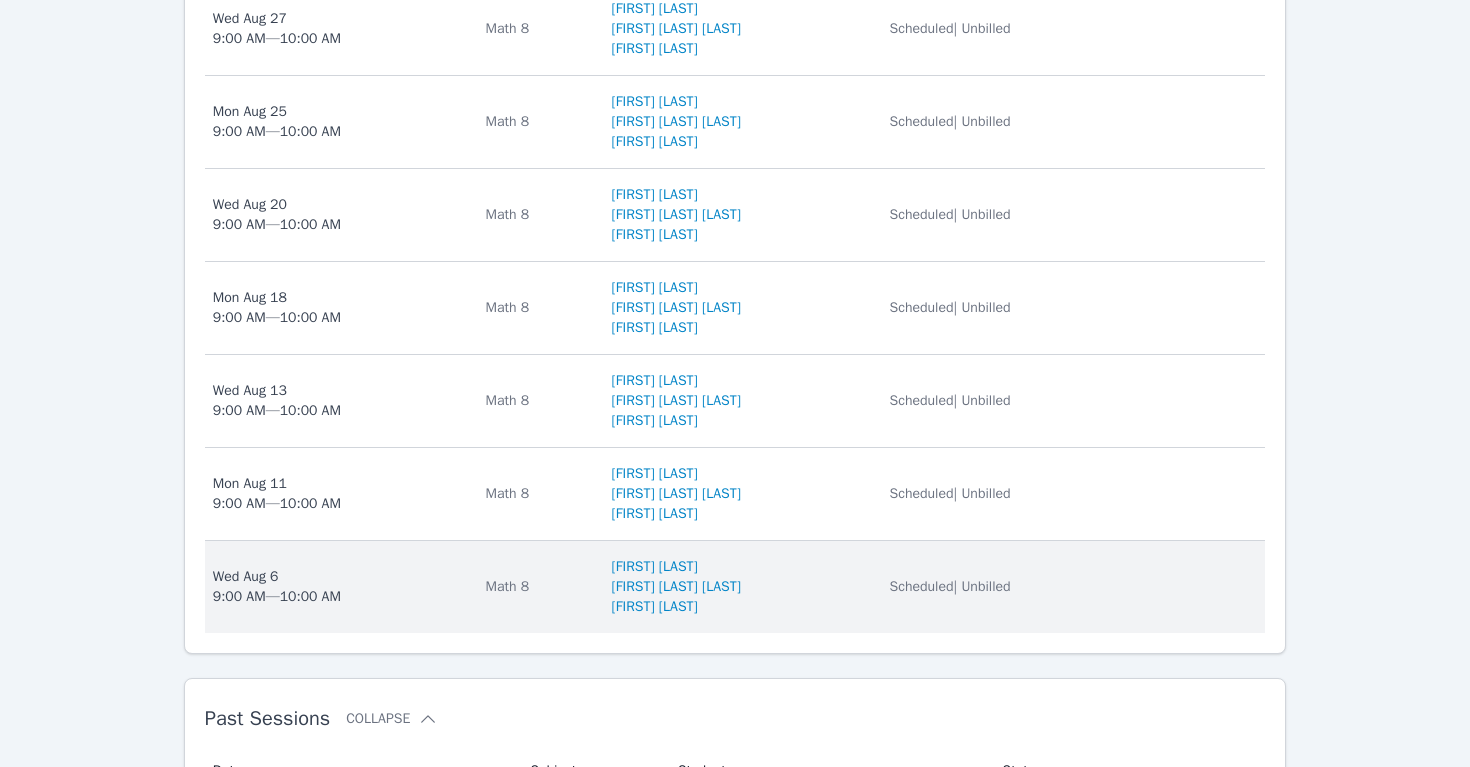 click on "Wed [MONTH] [DAY] [HOUR]:[MINUTE] AM — [HOUR]:[MINUTE] AM" at bounding box center [337, 587] 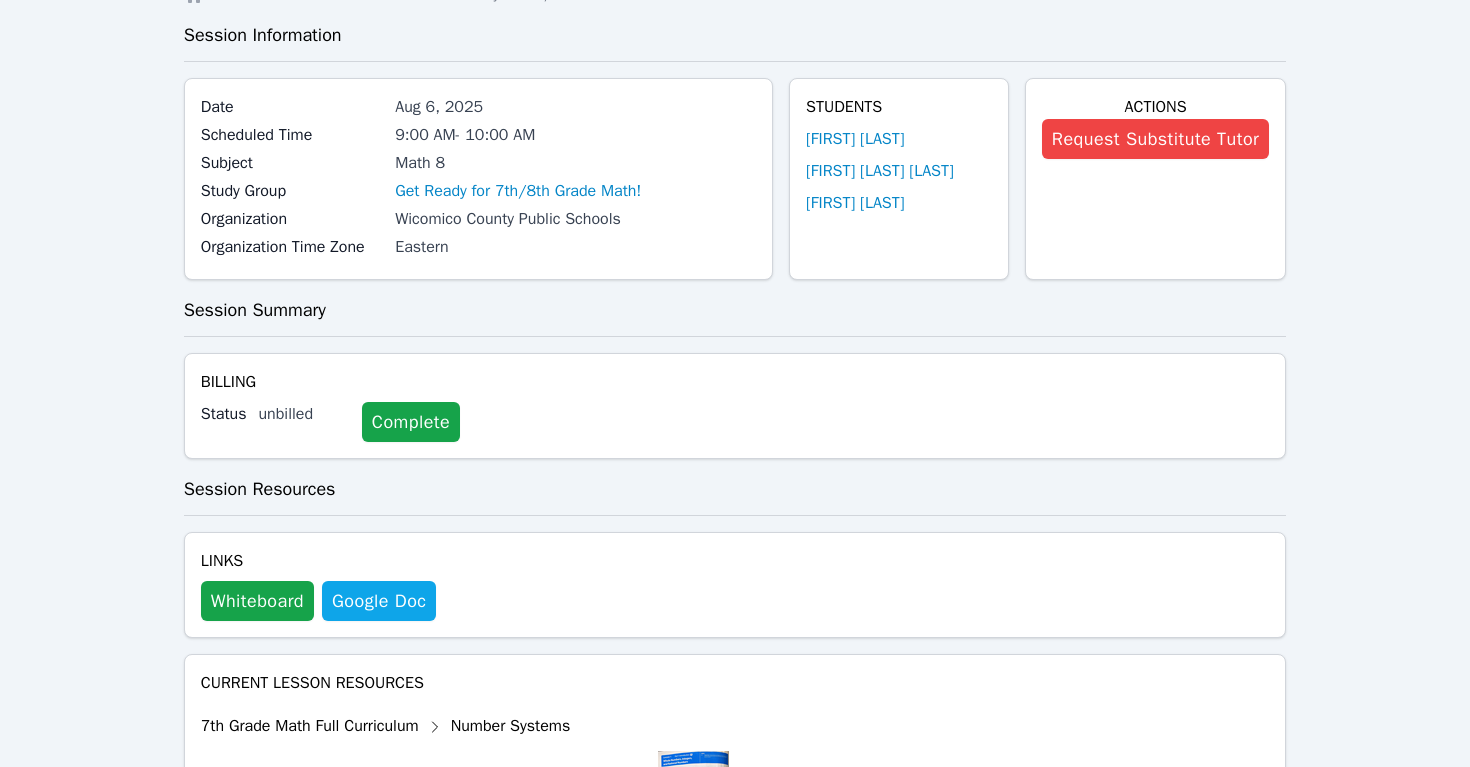 scroll, scrollTop: 141, scrollLeft: 0, axis: vertical 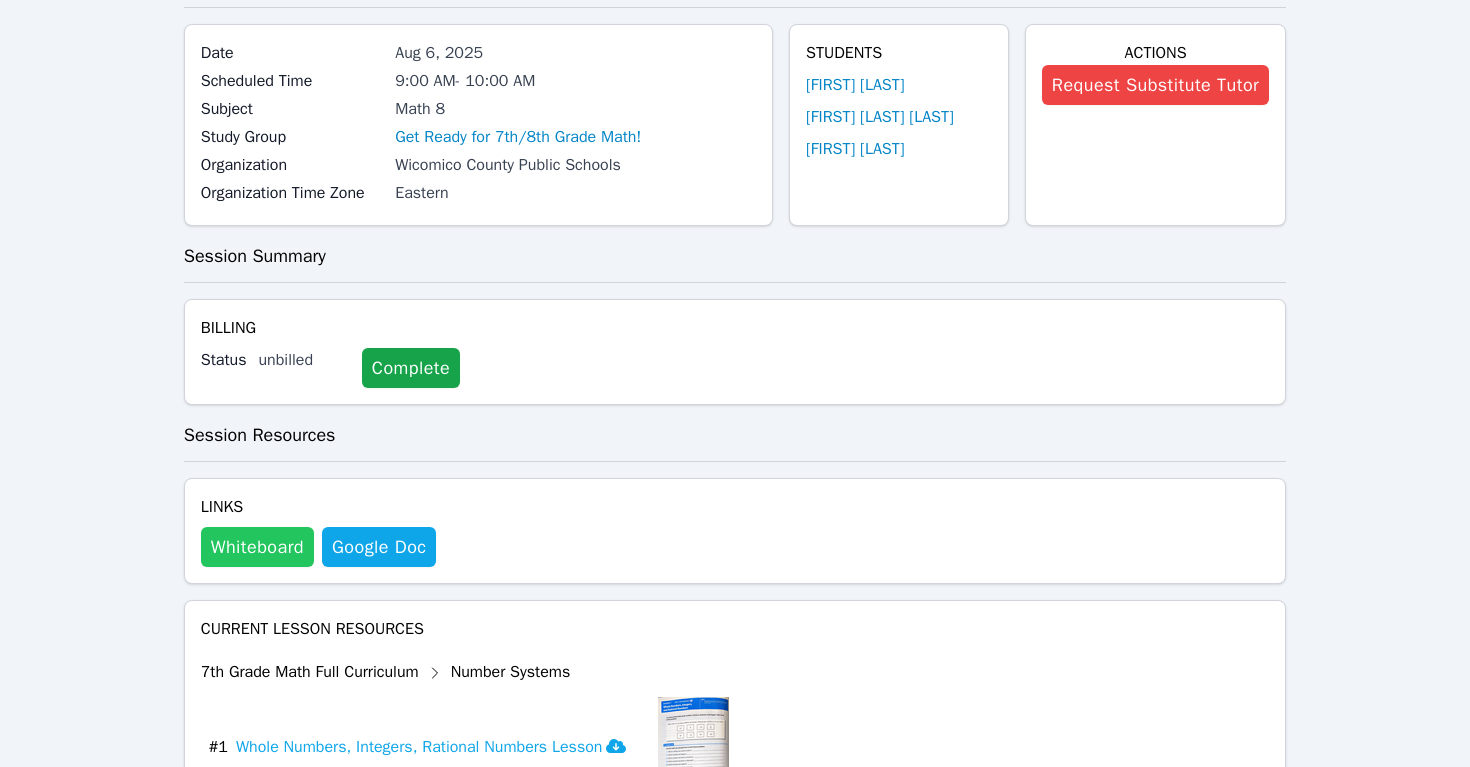 click on "Whiteboard" at bounding box center [257, 547] 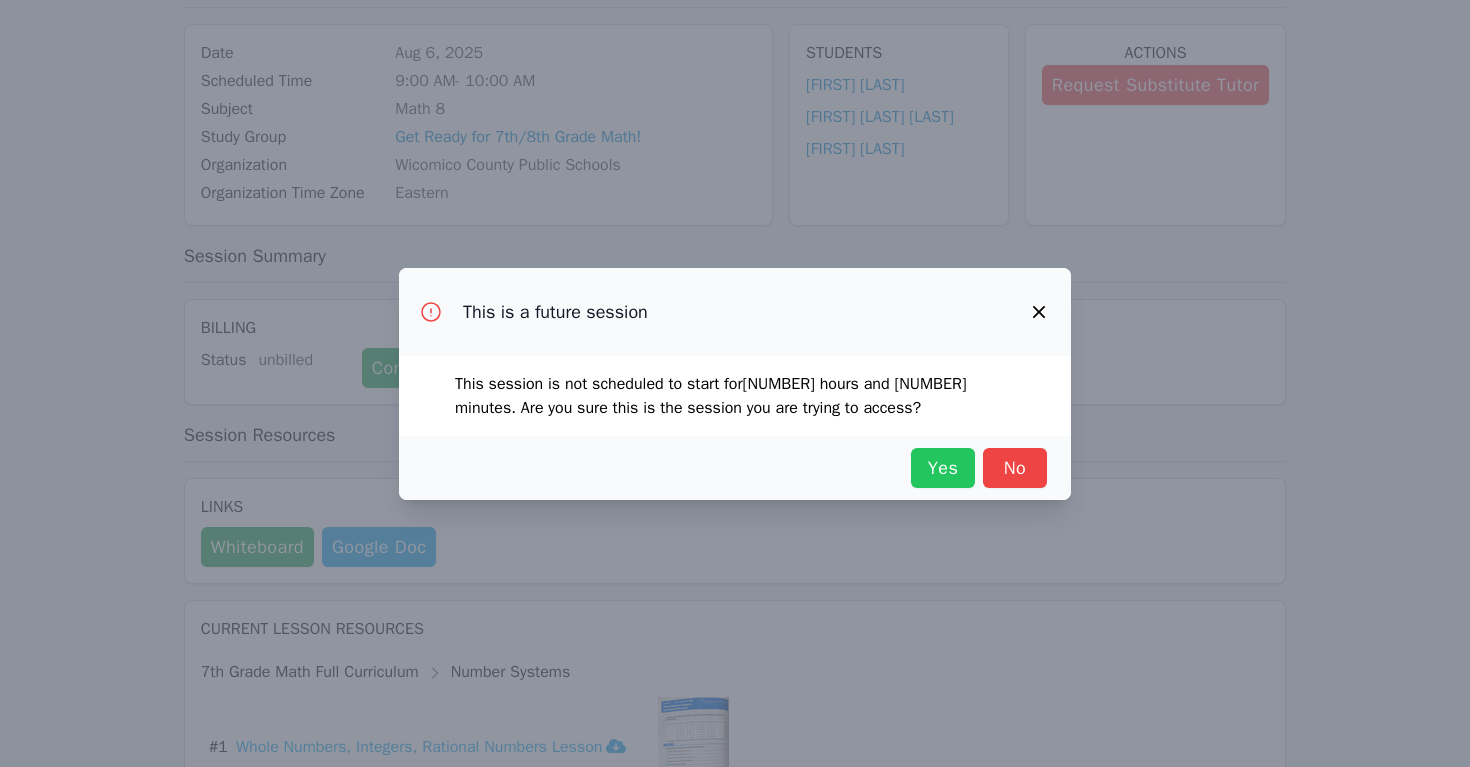 click on "Yes" at bounding box center [943, 468] 